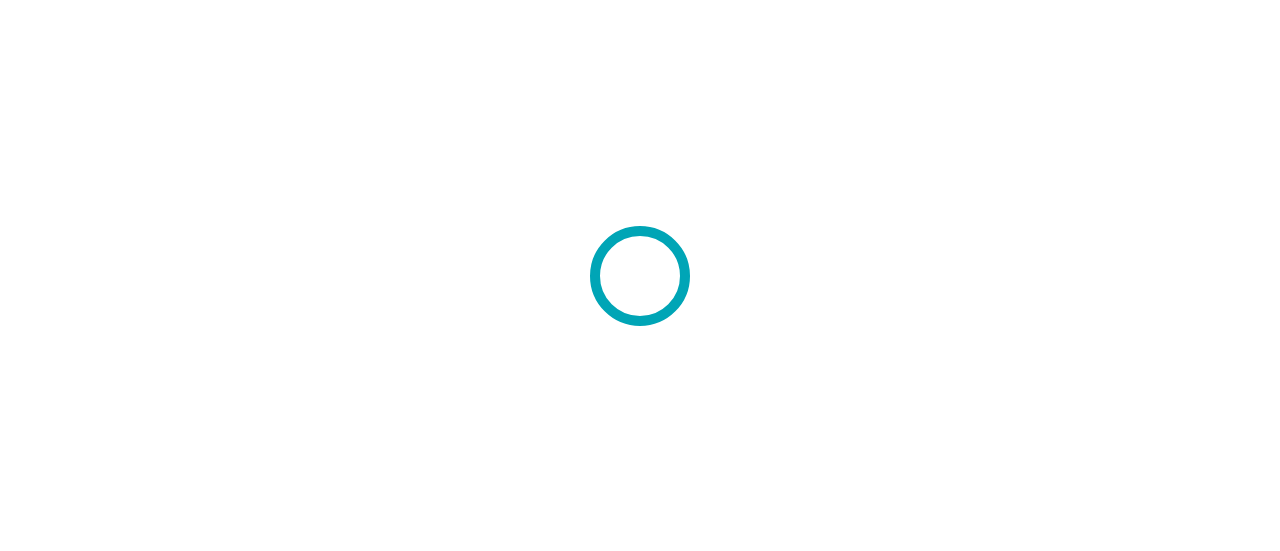scroll, scrollTop: 0, scrollLeft: 0, axis: both 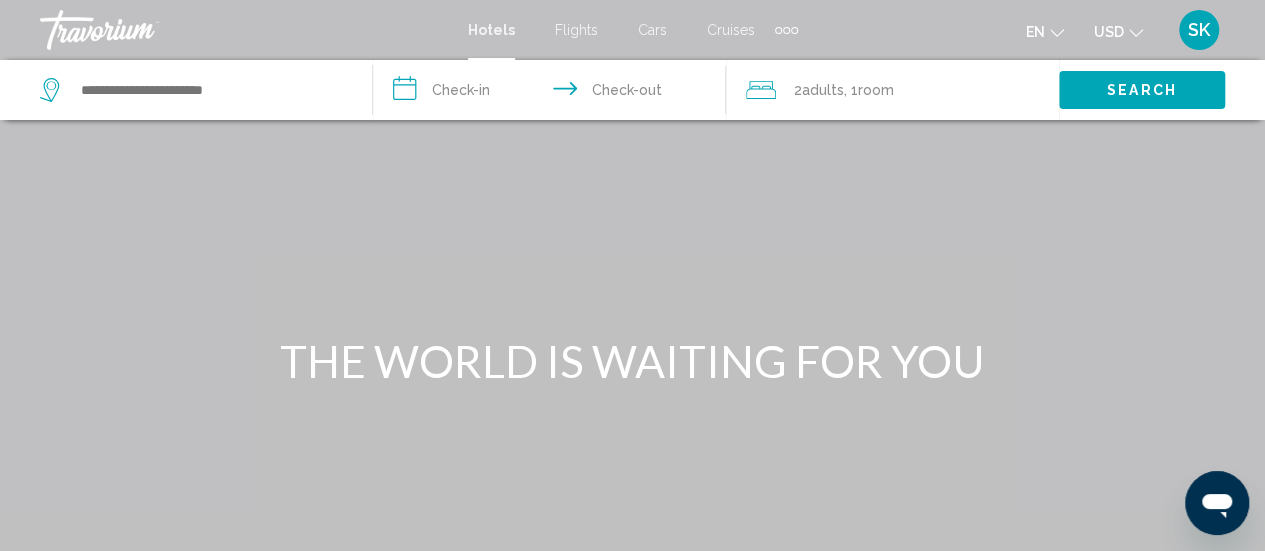 click on "Cruises" at bounding box center [731, 30] 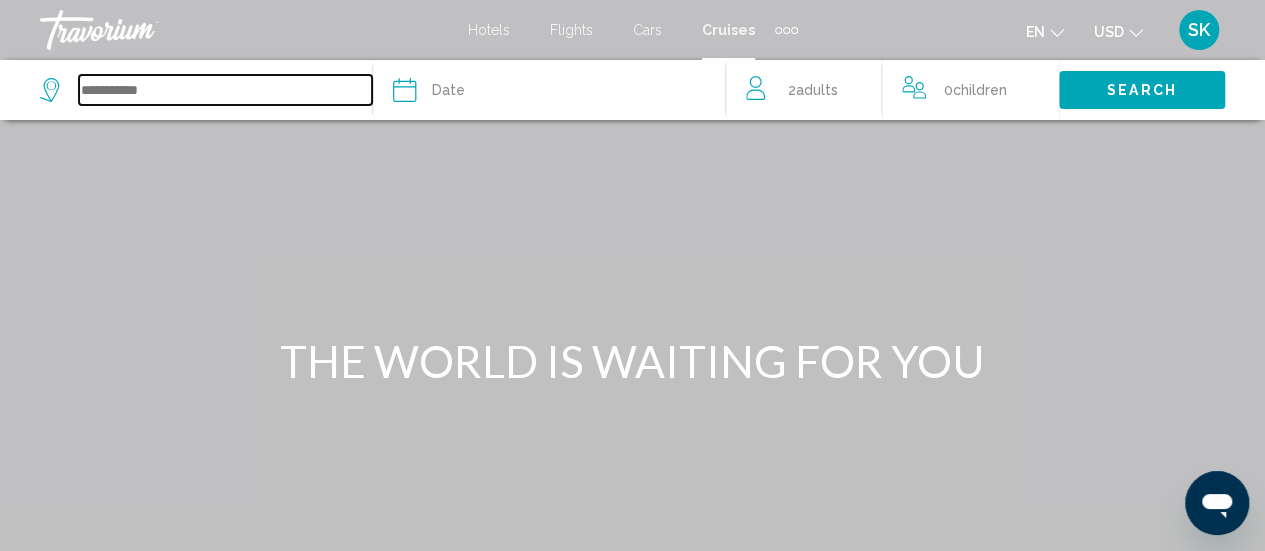click at bounding box center [225, 90] 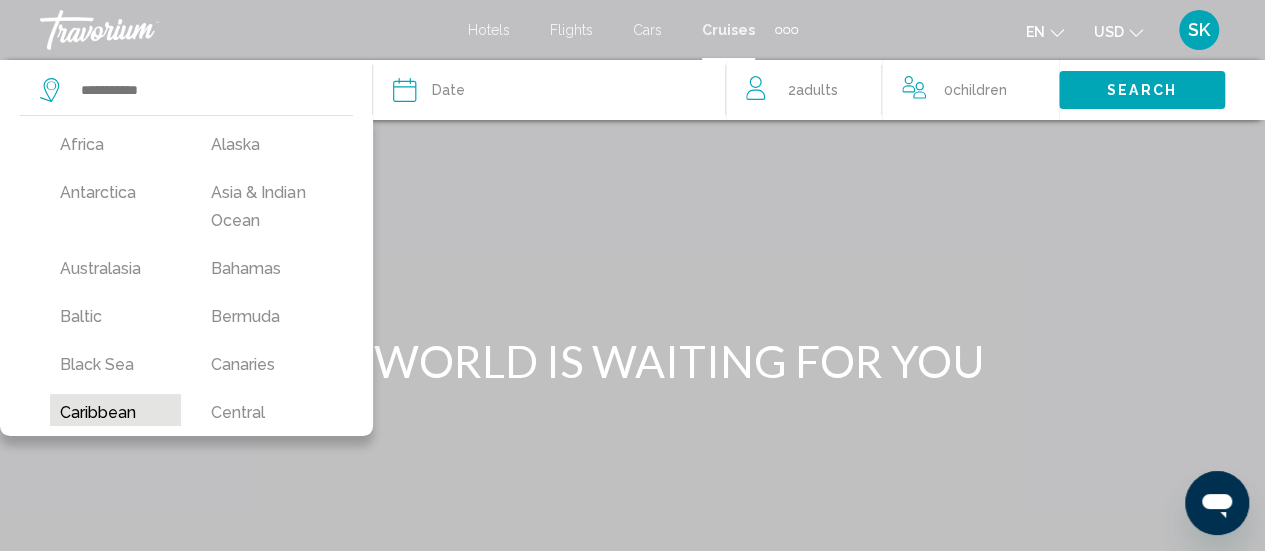 click on "Caribbean" at bounding box center (115, 413) 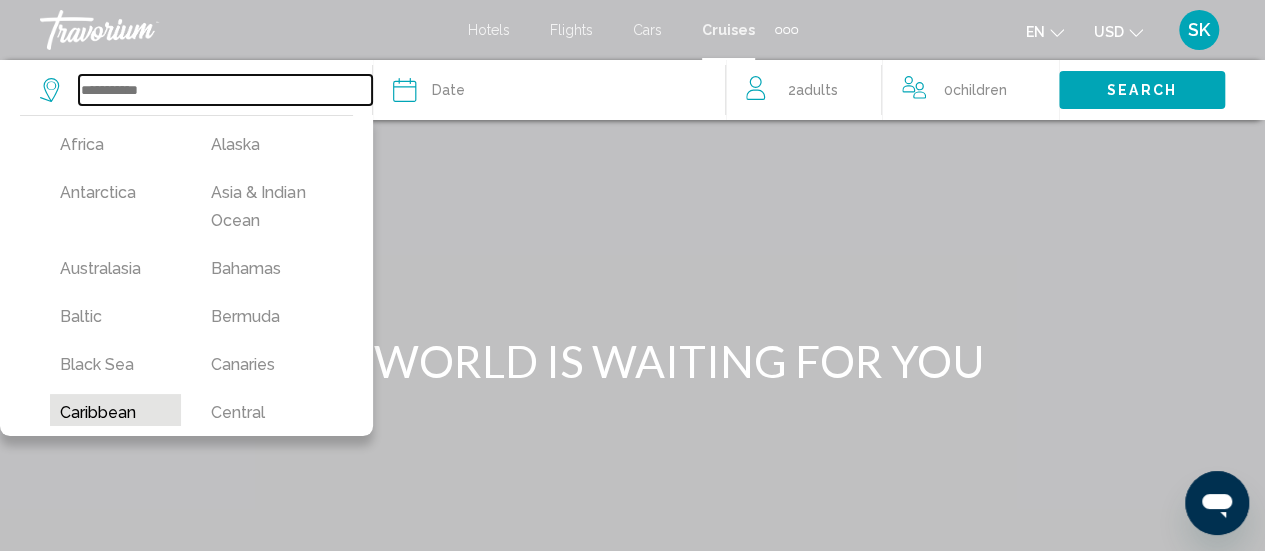 type on "*********" 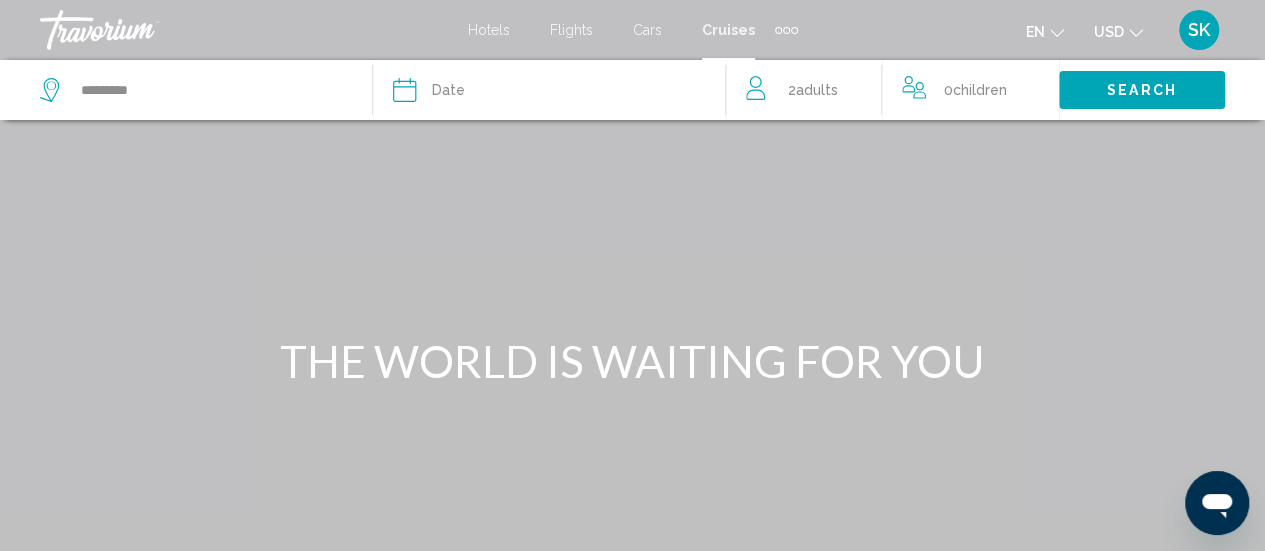 click on "Date" 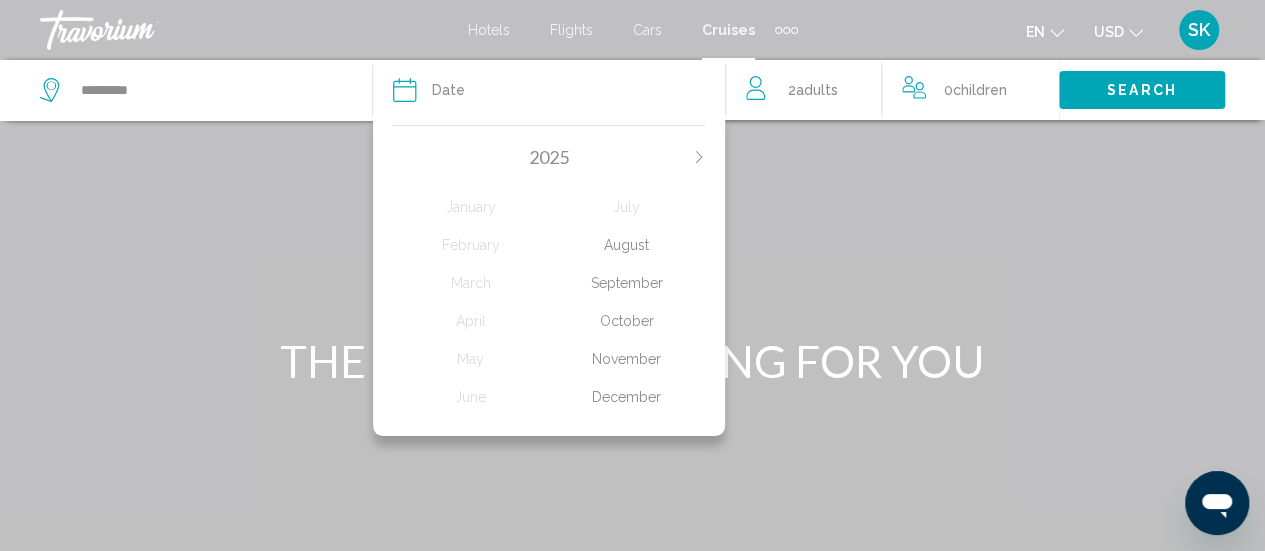 click on "October" 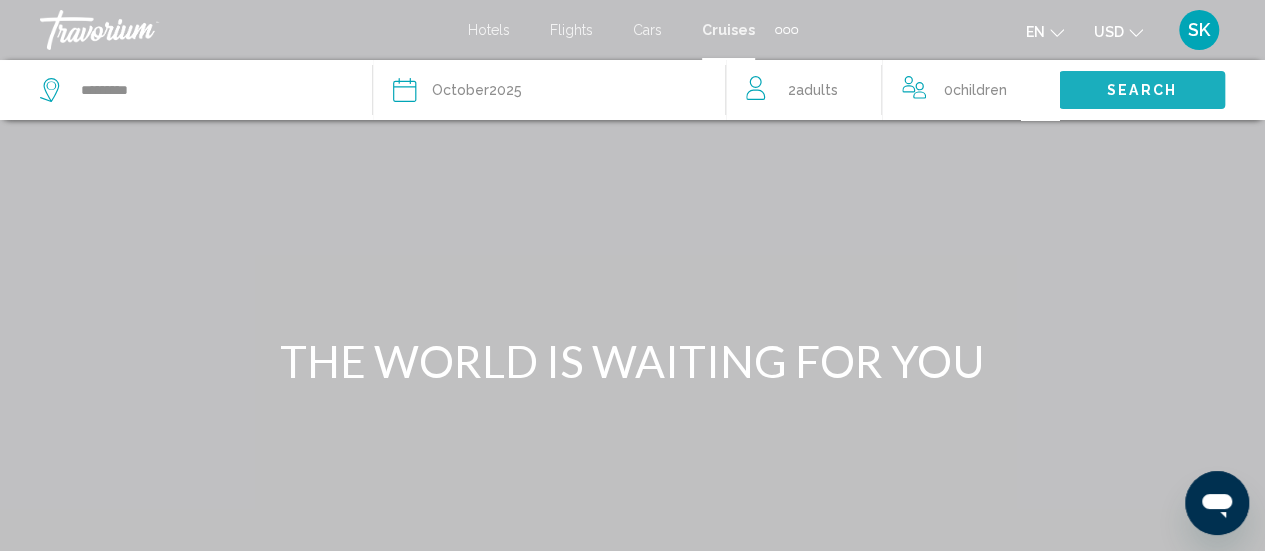 click on "Search" at bounding box center (1142, 91) 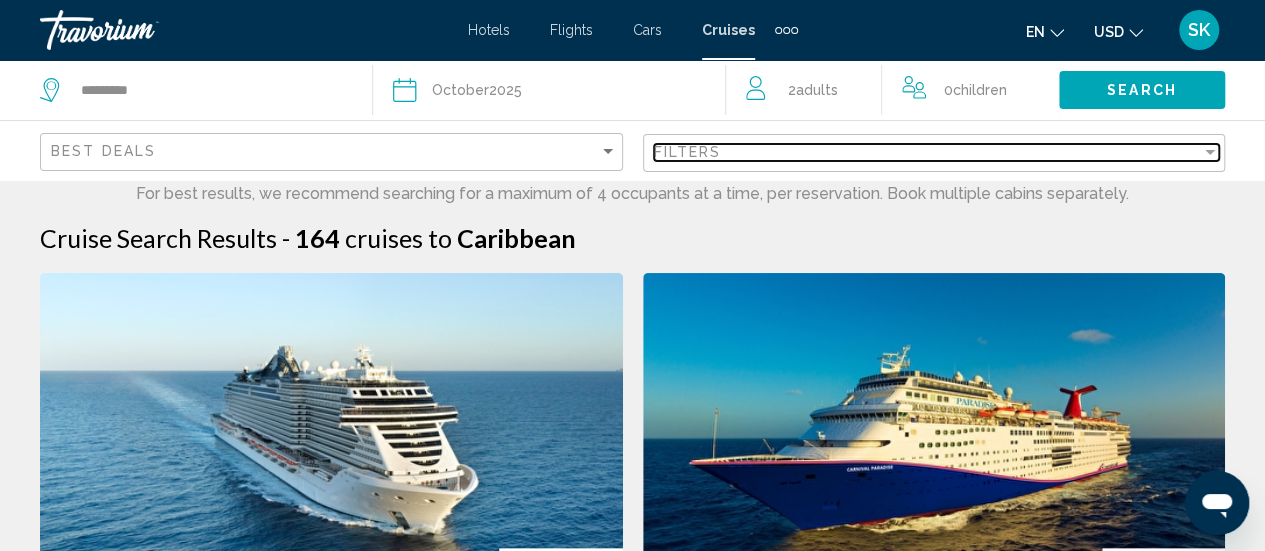 click on "Filters" at bounding box center [928, 152] 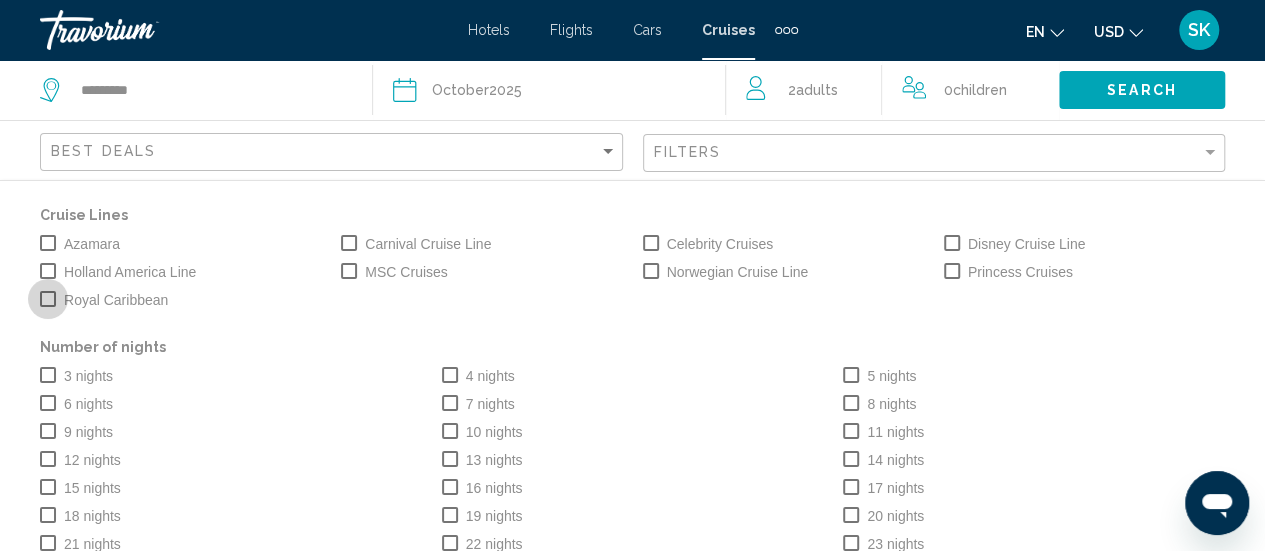 click at bounding box center (48, 299) 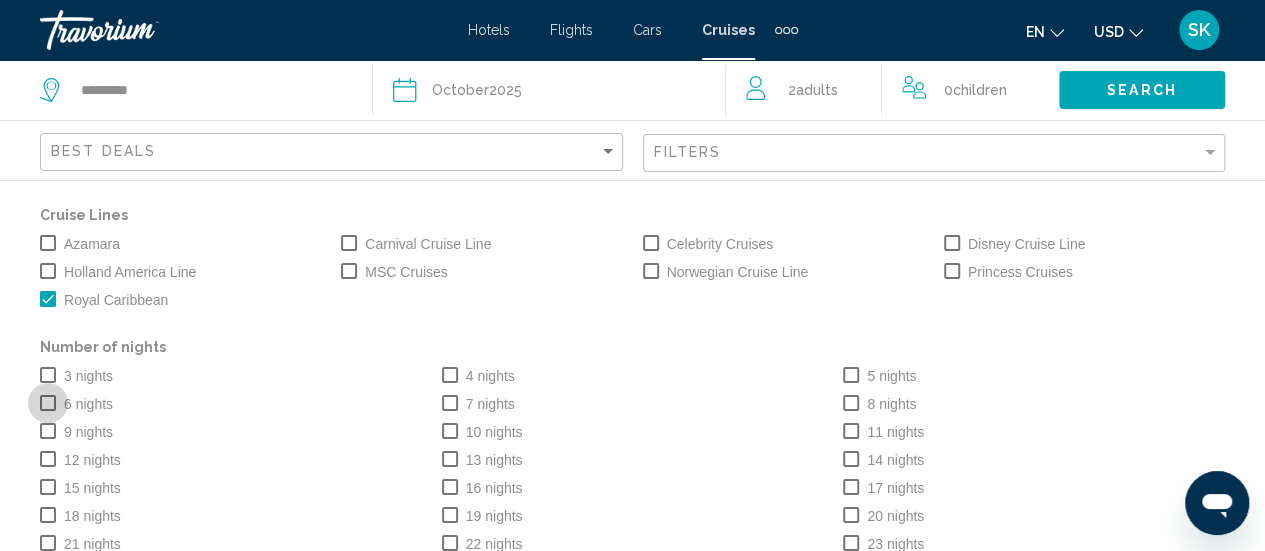 click at bounding box center [48, 403] 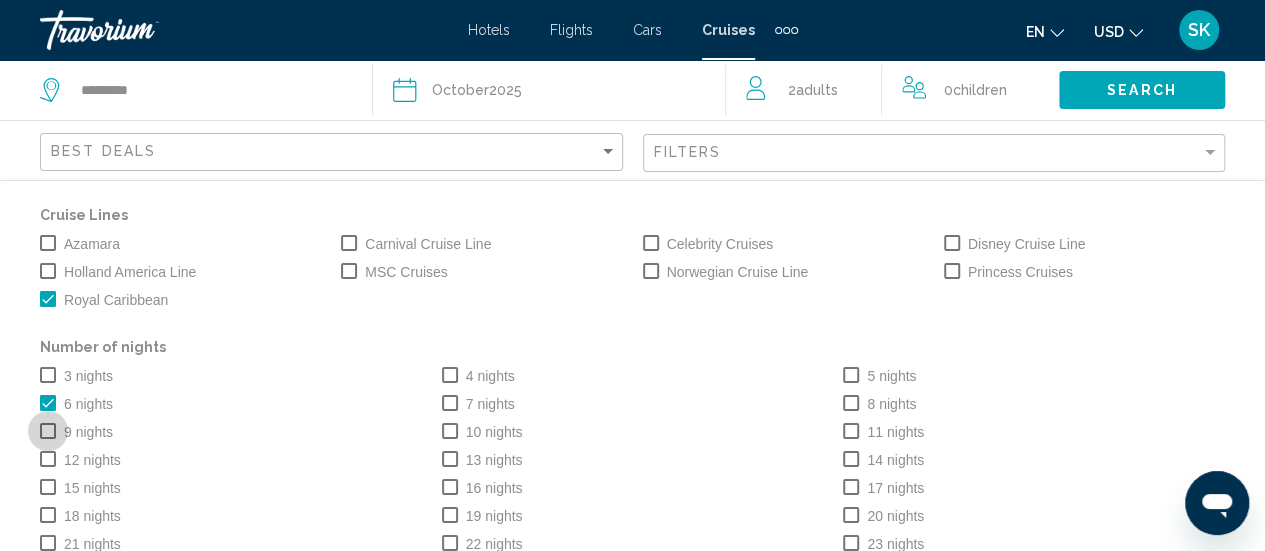 click at bounding box center (48, 431) 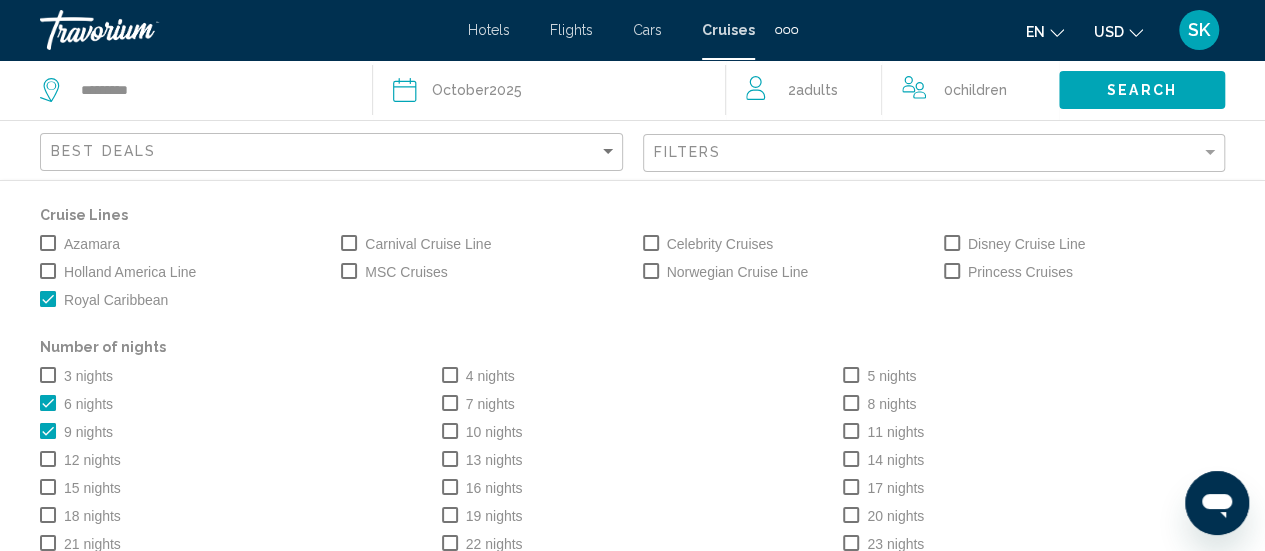click on "Search" 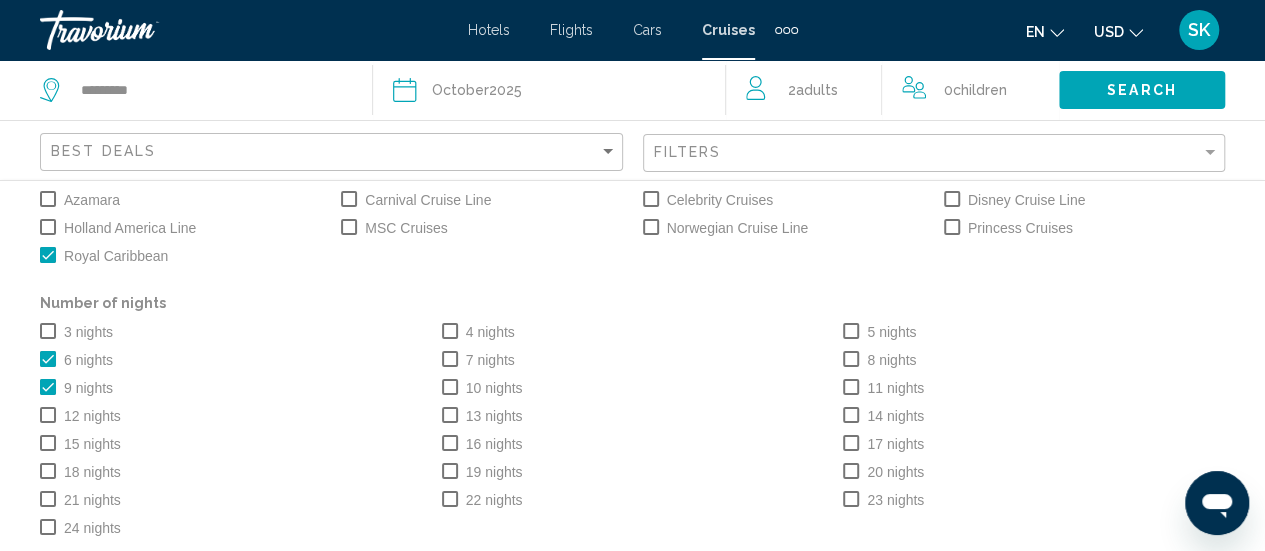 scroll, scrollTop: 0, scrollLeft: 0, axis: both 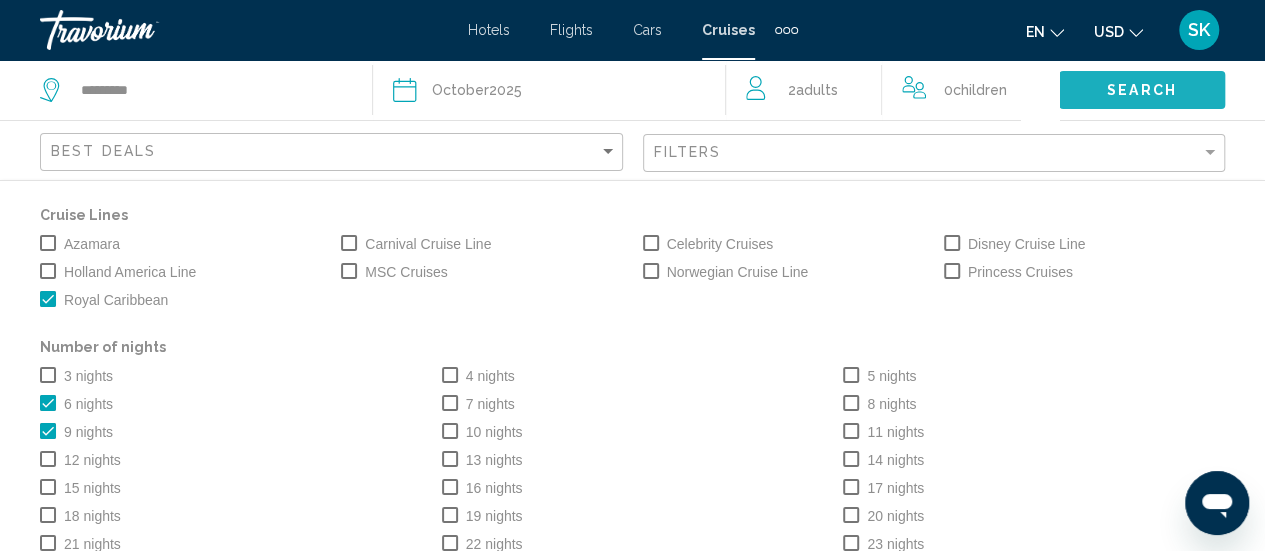 click on "Search" 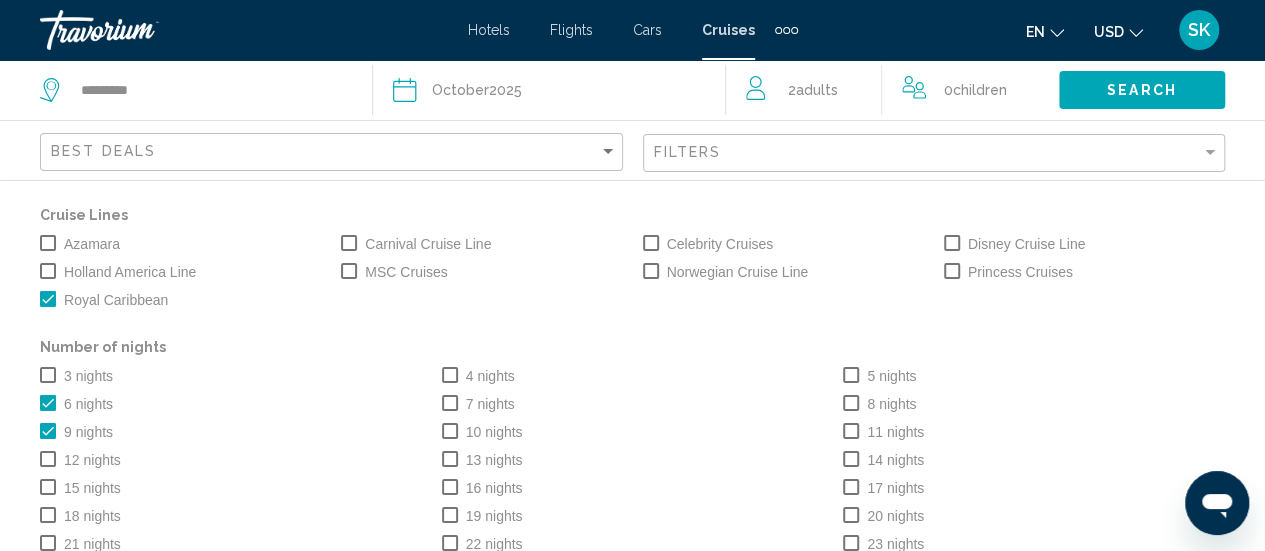 click on "Number of nights" 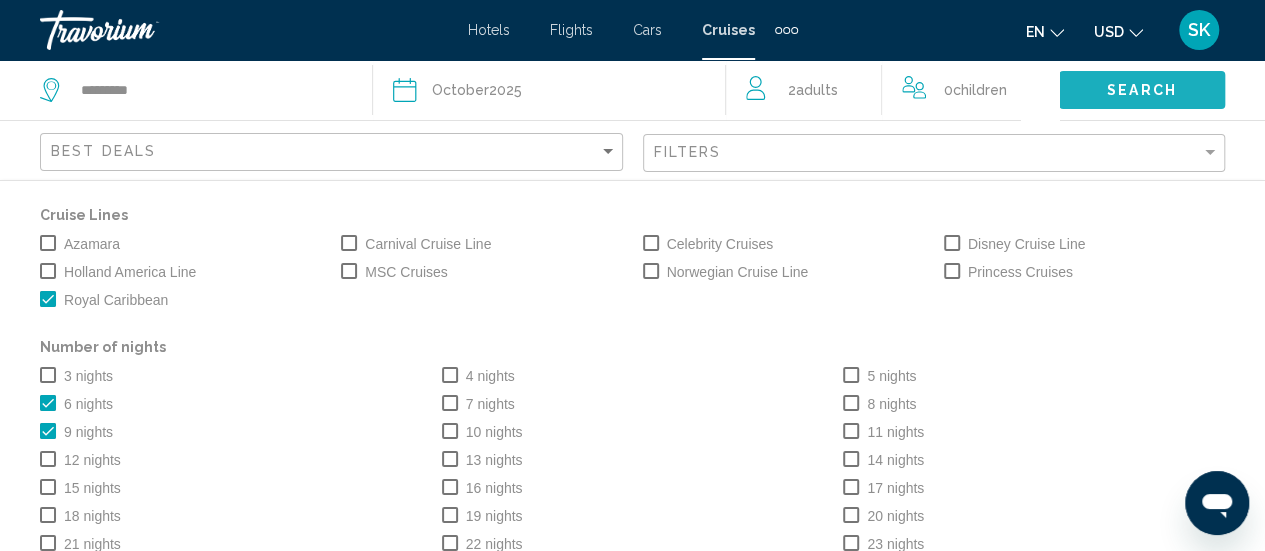 click on "Search" 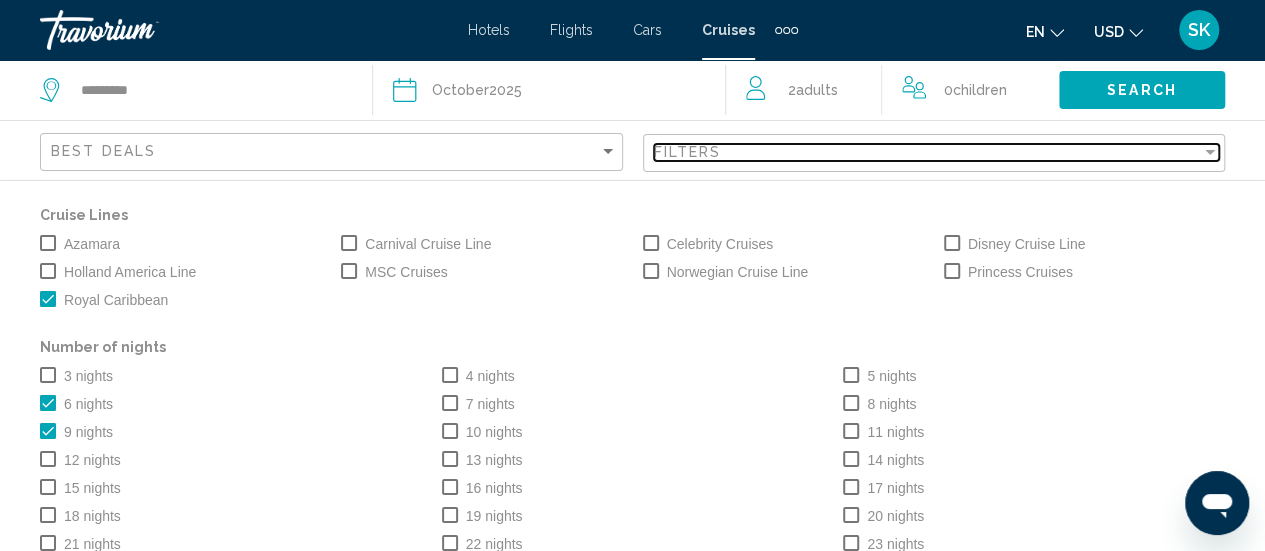 click at bounding box center [1210, 152] 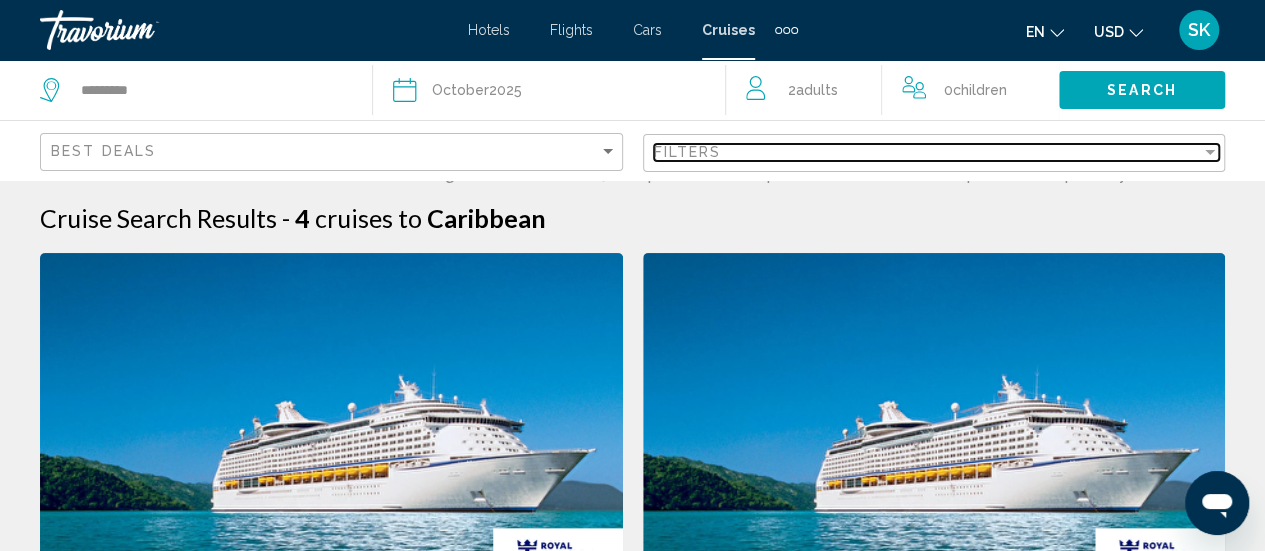scroll, scrollTop: 0, scrollLeft: 0, axis: both 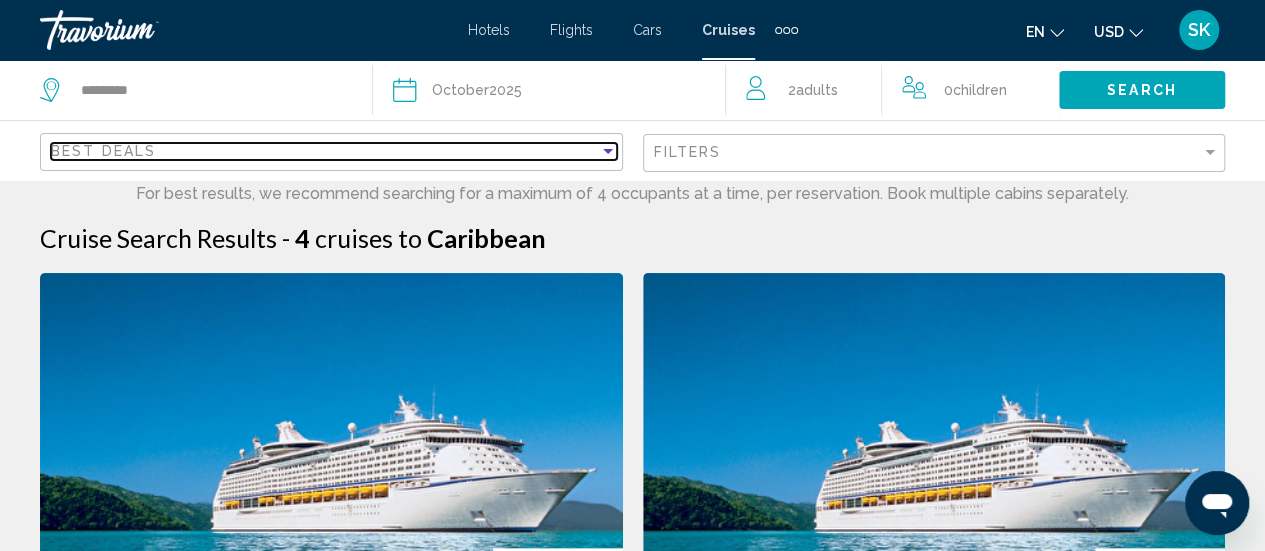 click at bounding box center [608, 151] 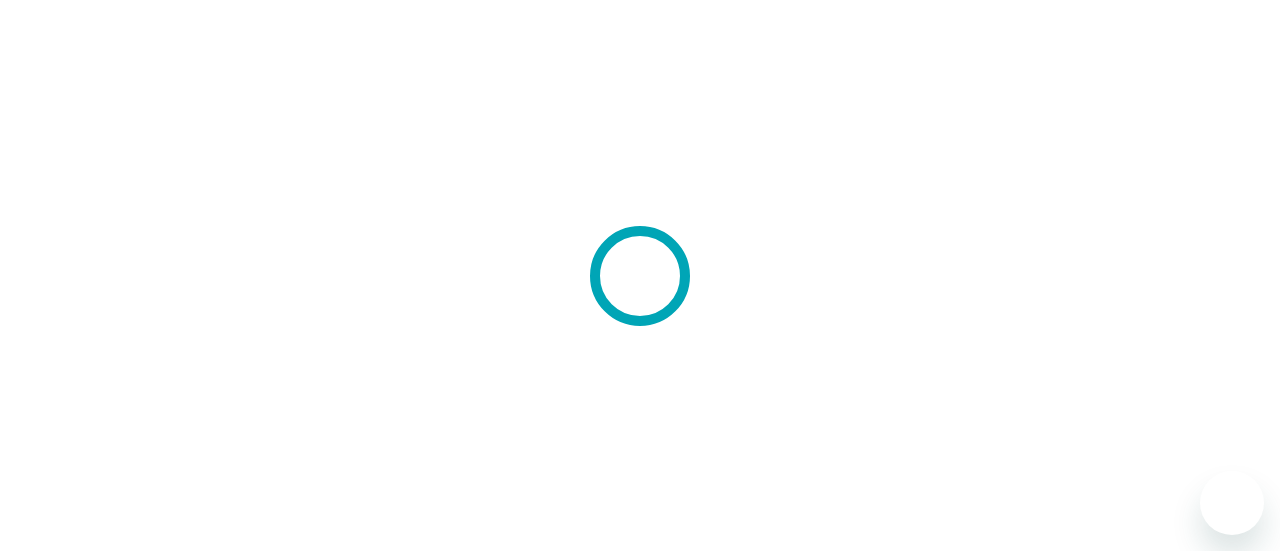 scroll, scrollTop: 0, scrollLeft: 0, axis: both 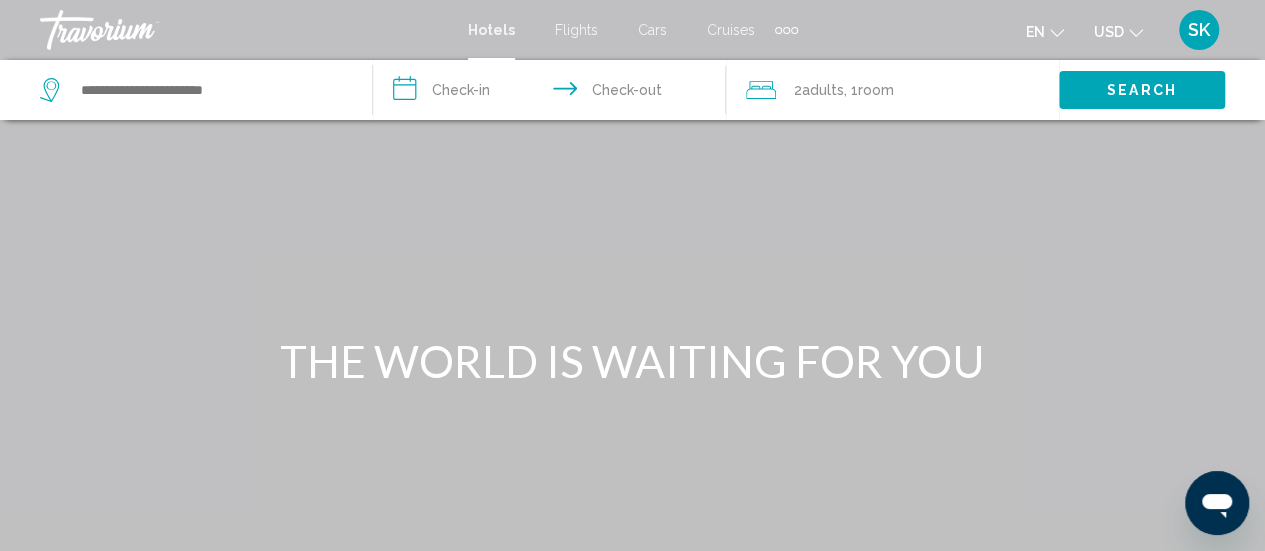 click on "Hotels" at bounding box center [491, 30] 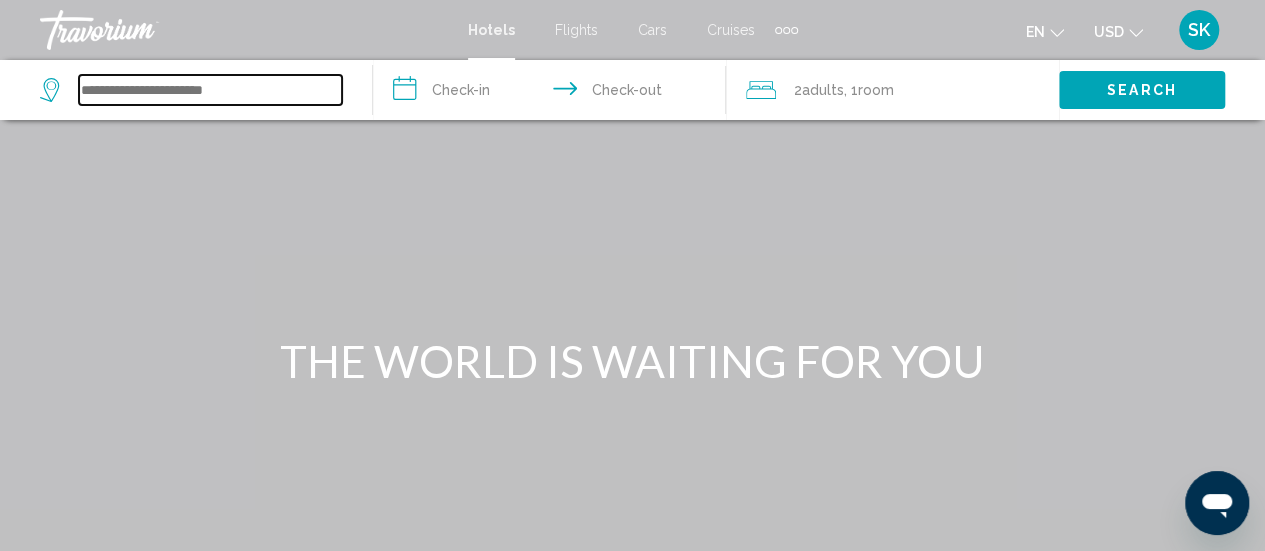 click at bounding box center (210, 90) 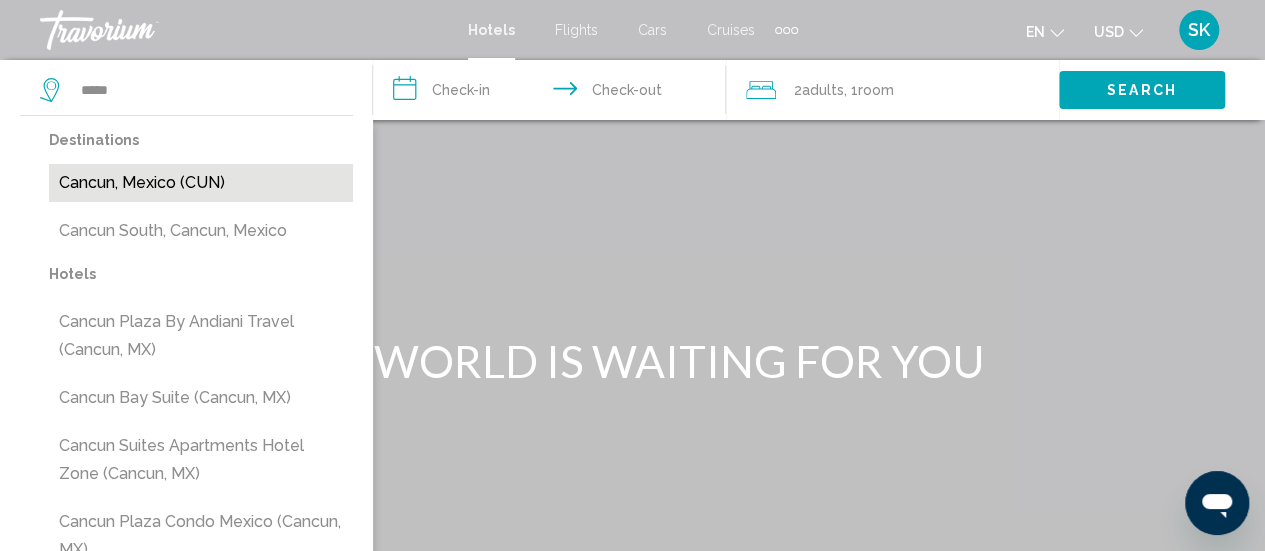 click on "Cancun, Mexico (CUN)" at bounding box center [201, 183] 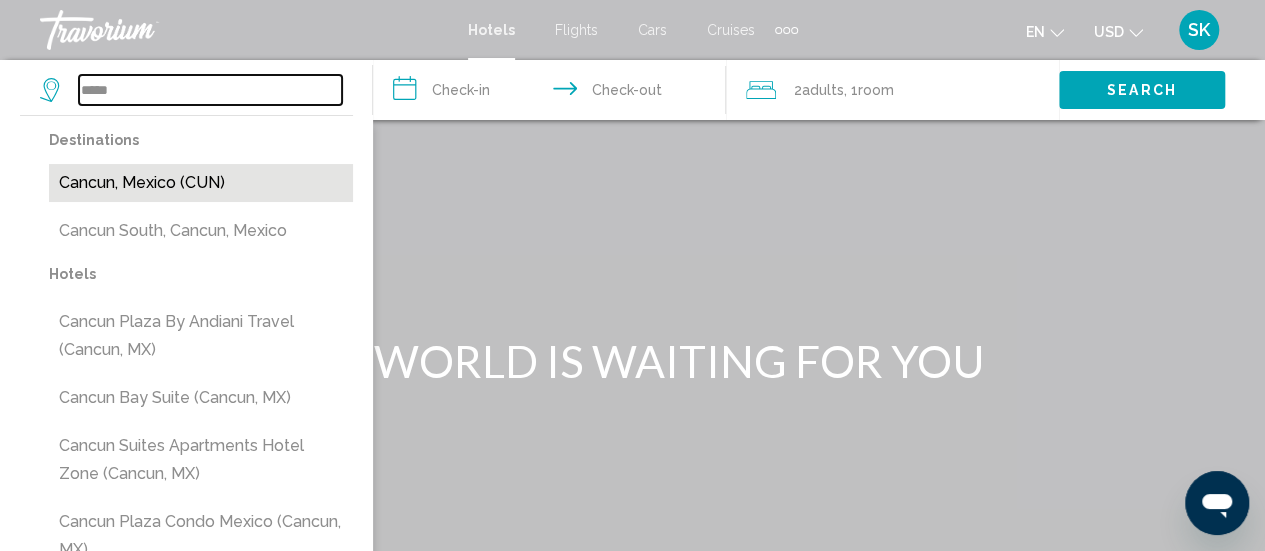 type on "**********" 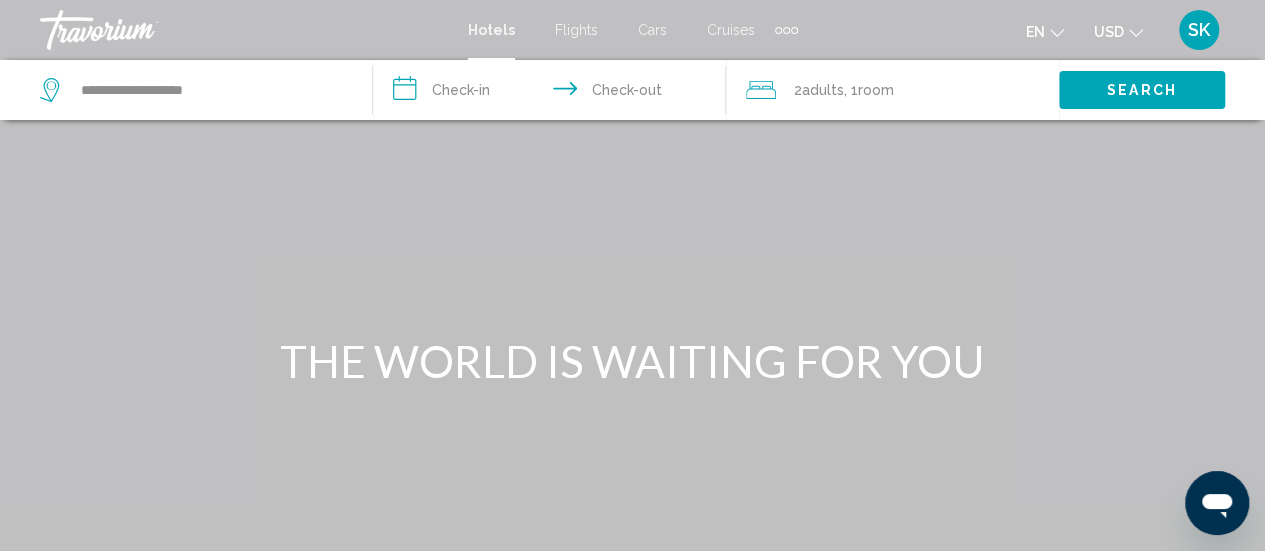 click on "**********" at bounding box center (553, 93) 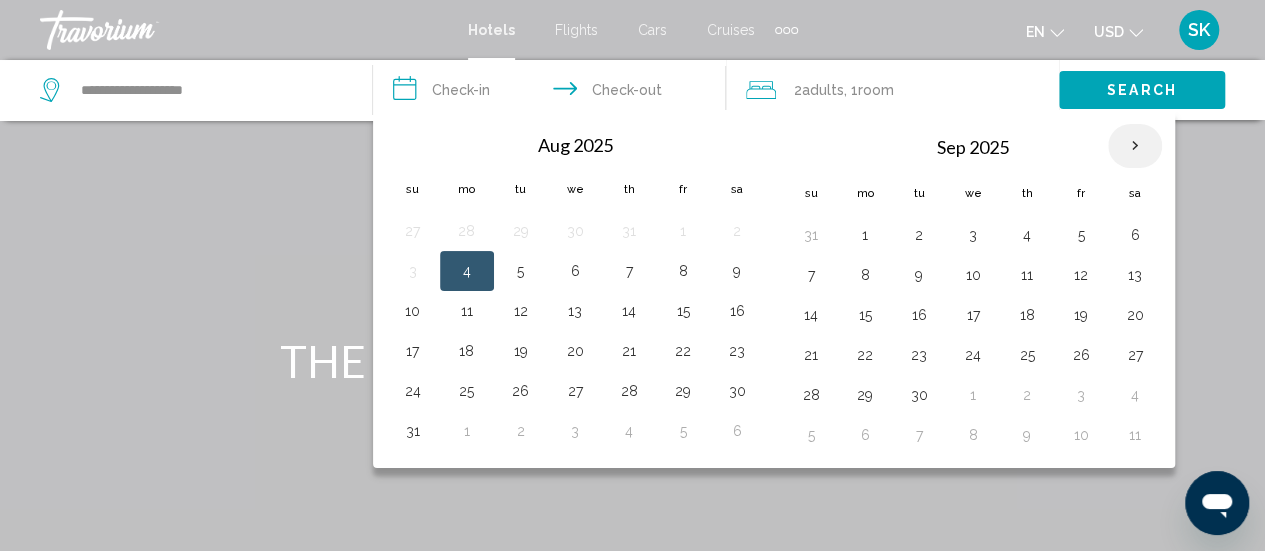 click at bounding box center (1135, 146) 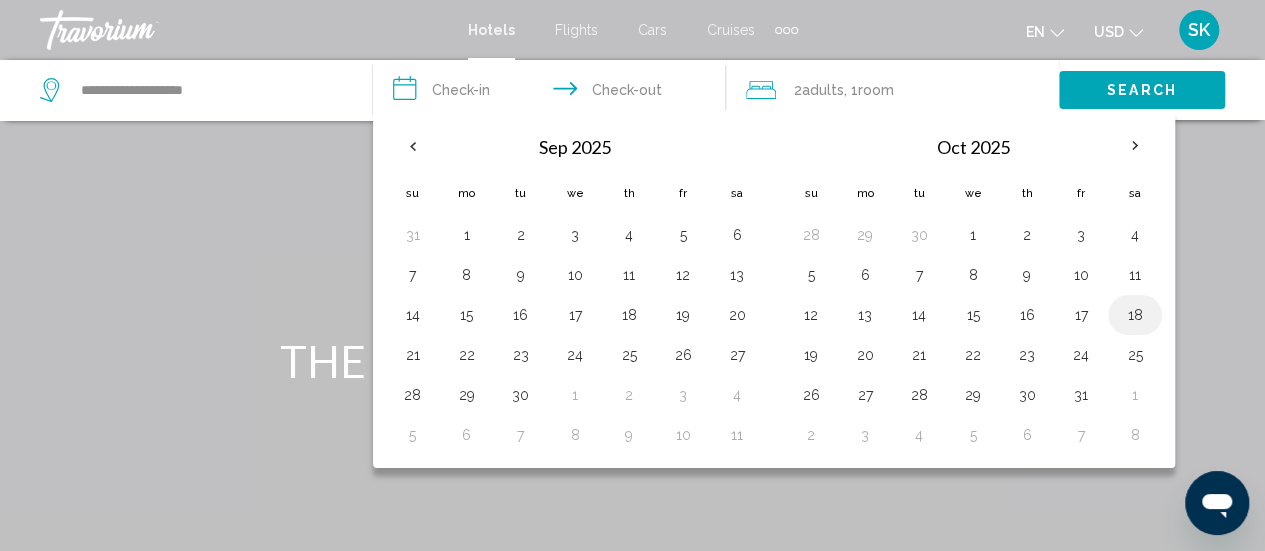 click on "18" at bounding box center (1135, 315) 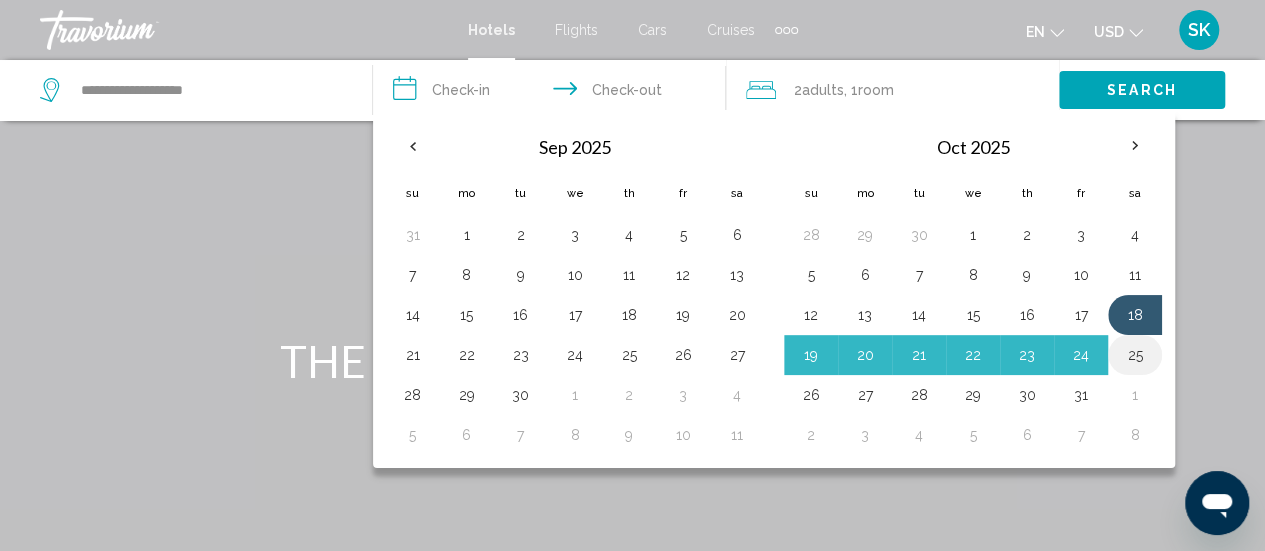 click on "25" at bounding box center [1135, 355] 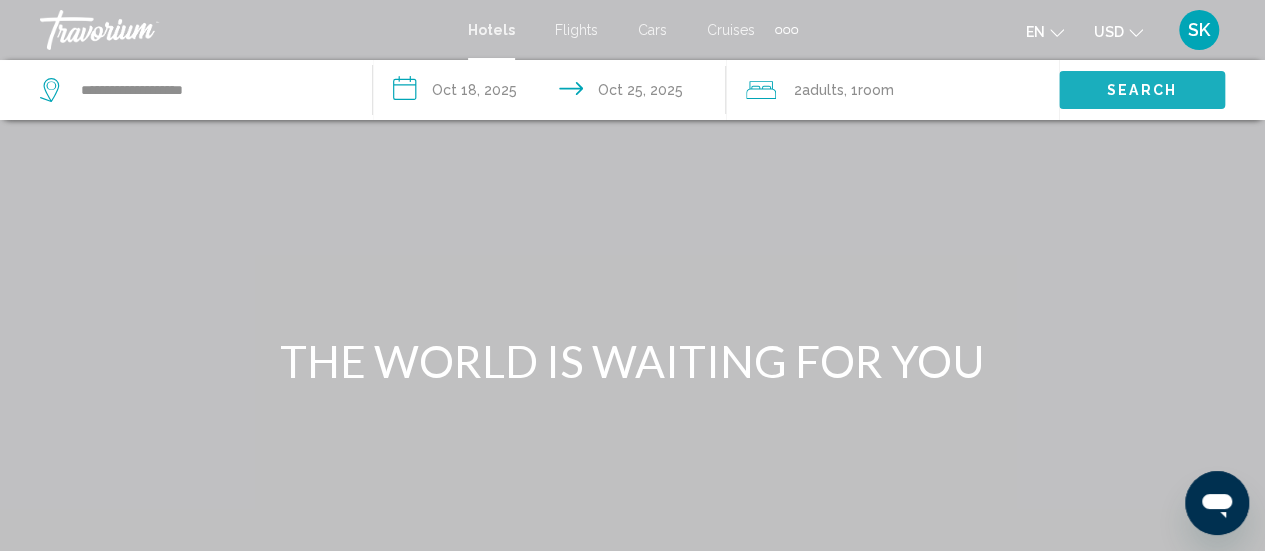 click on "Search" at bounding box center (1142, 89) 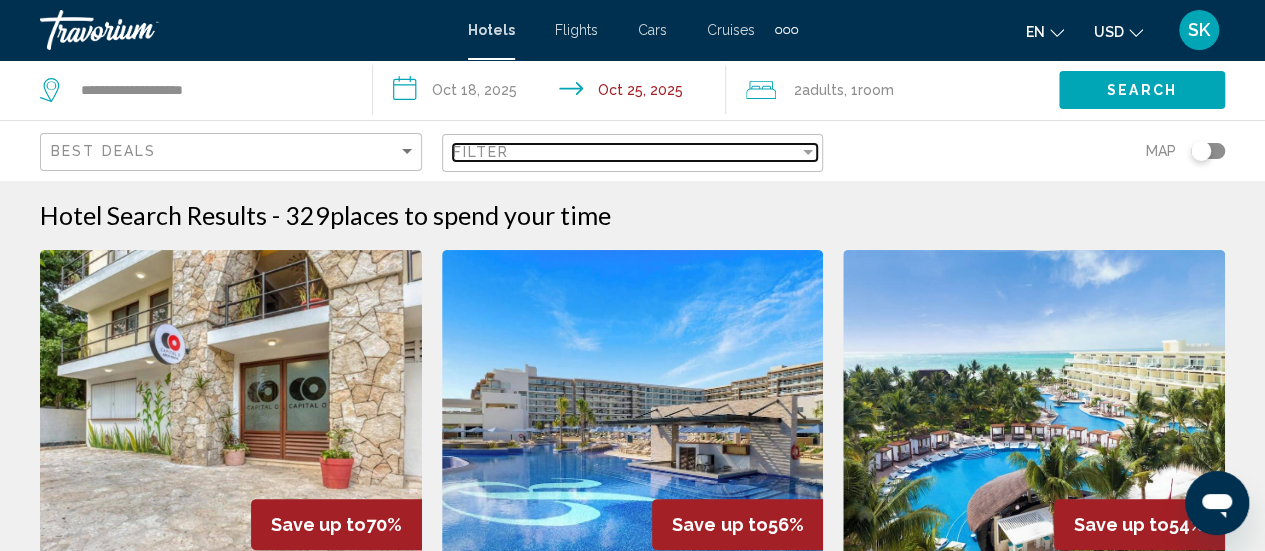 click at bounding box center [808, 152] 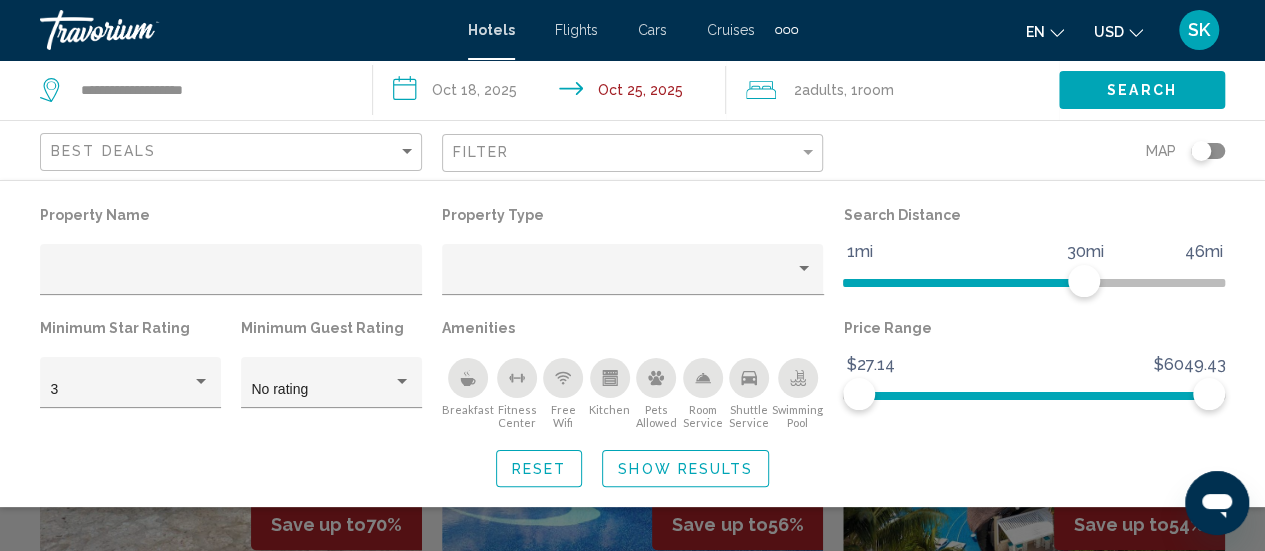 click 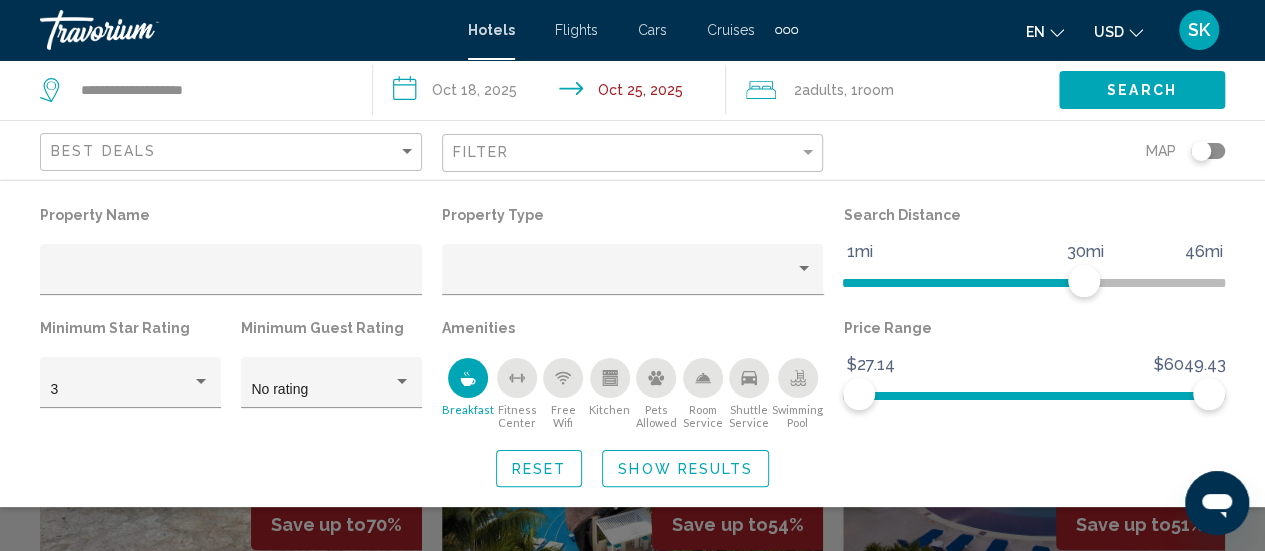 click 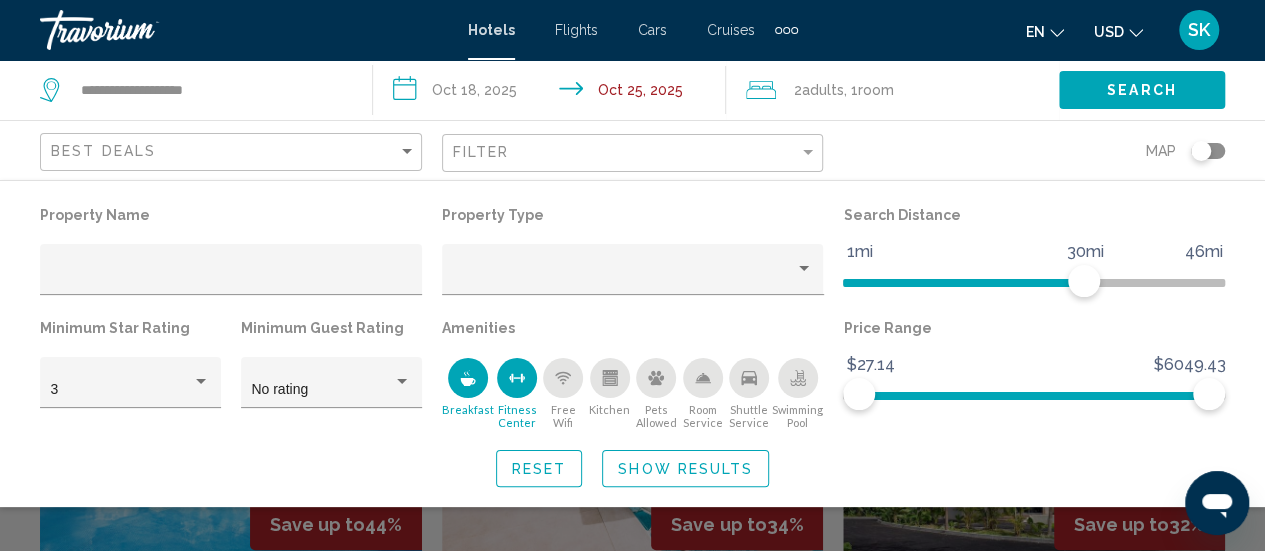 click 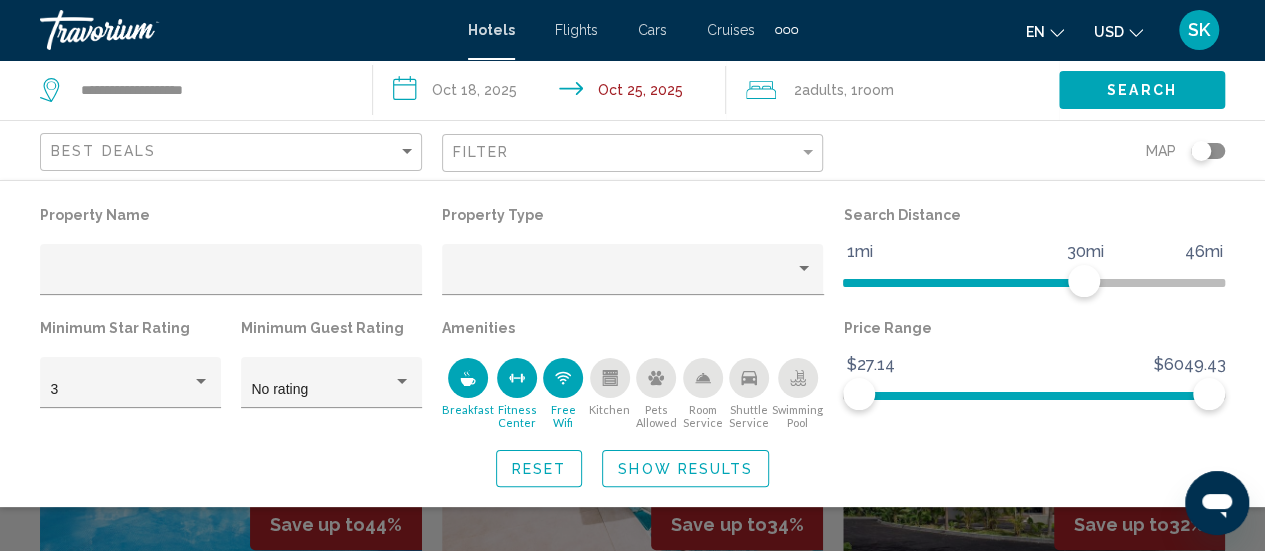 click 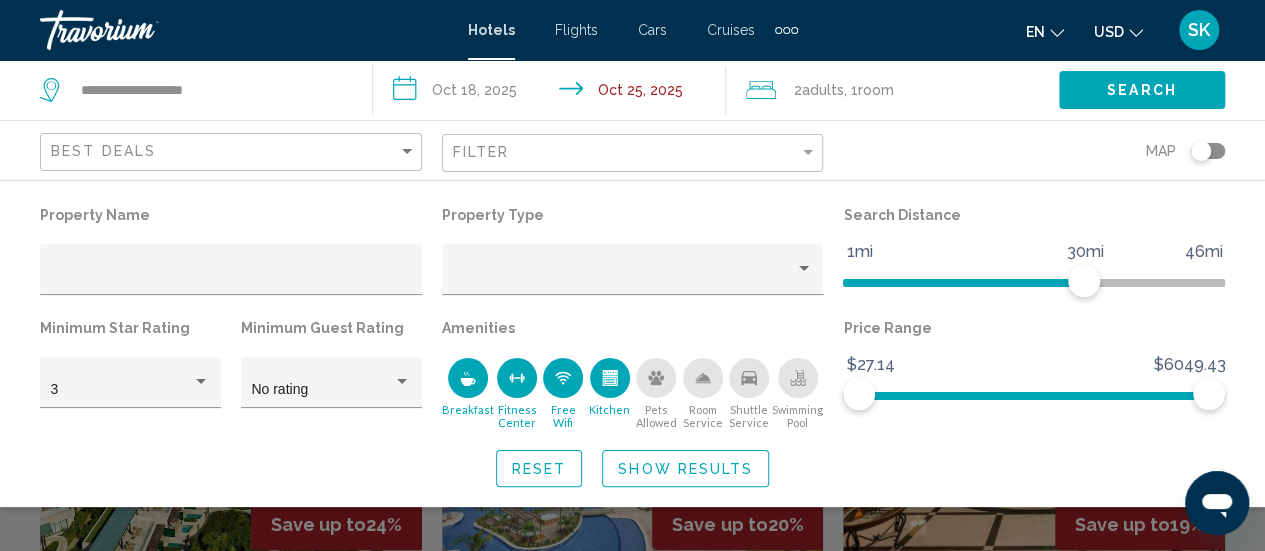 click 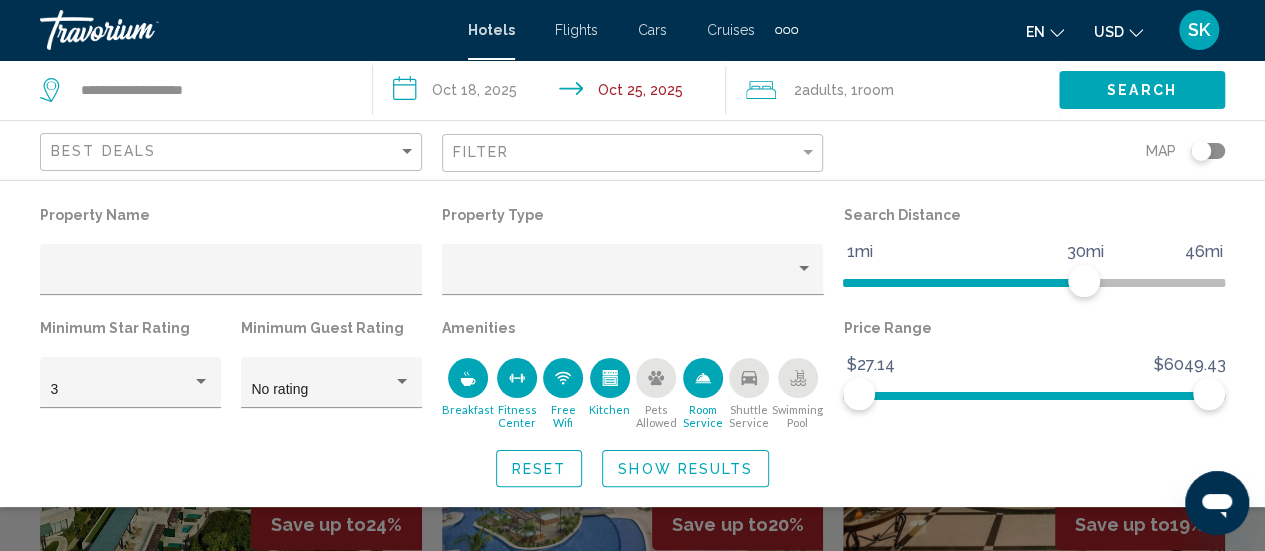click 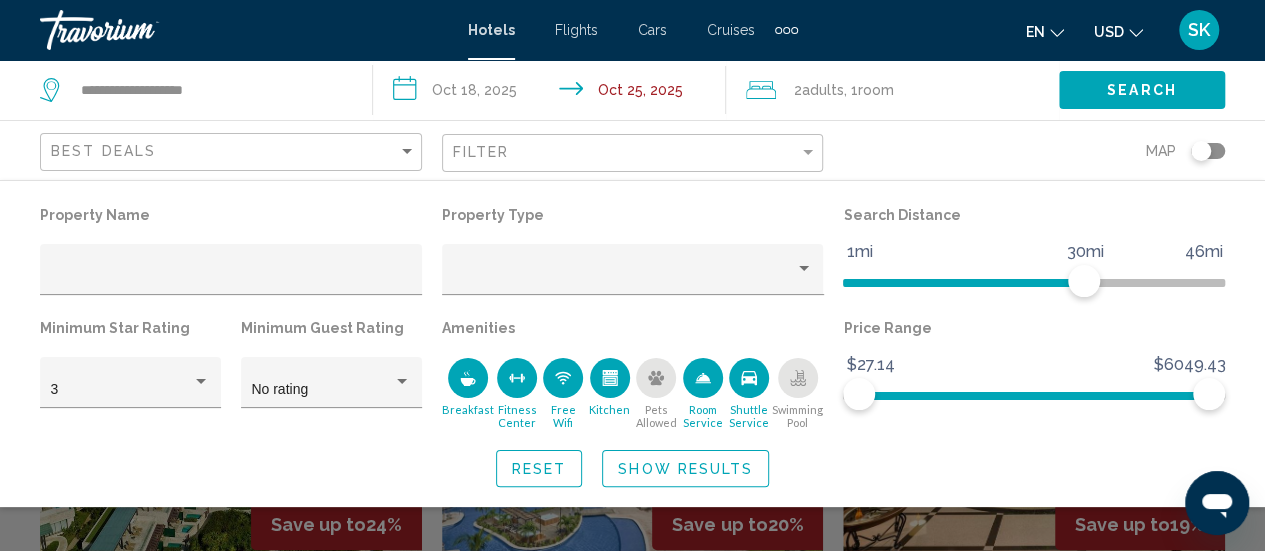 click 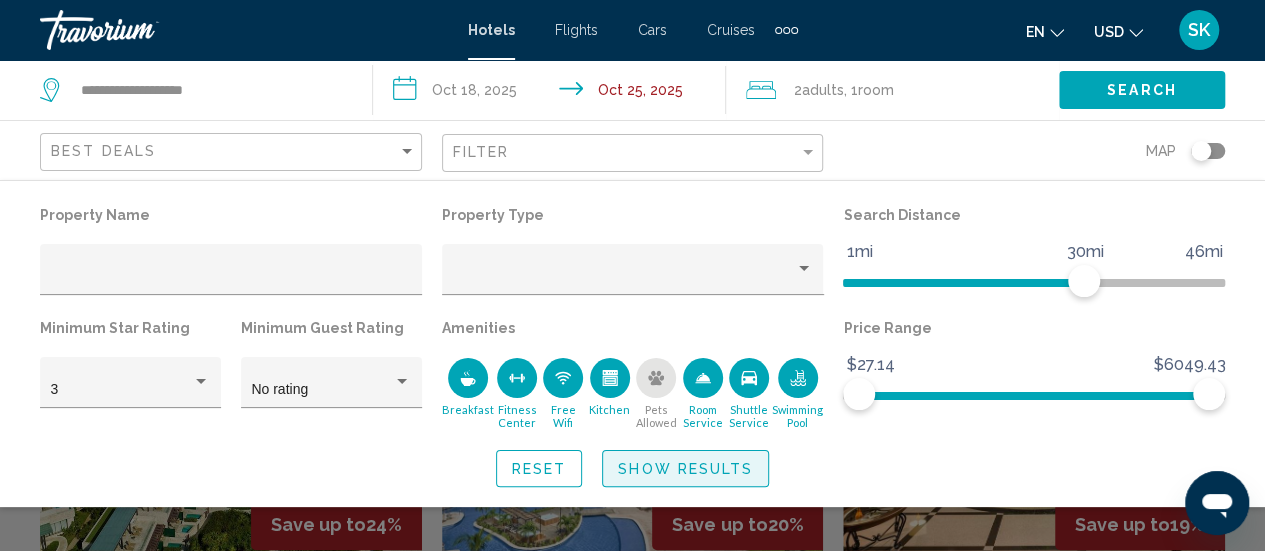 click on "Show Results" 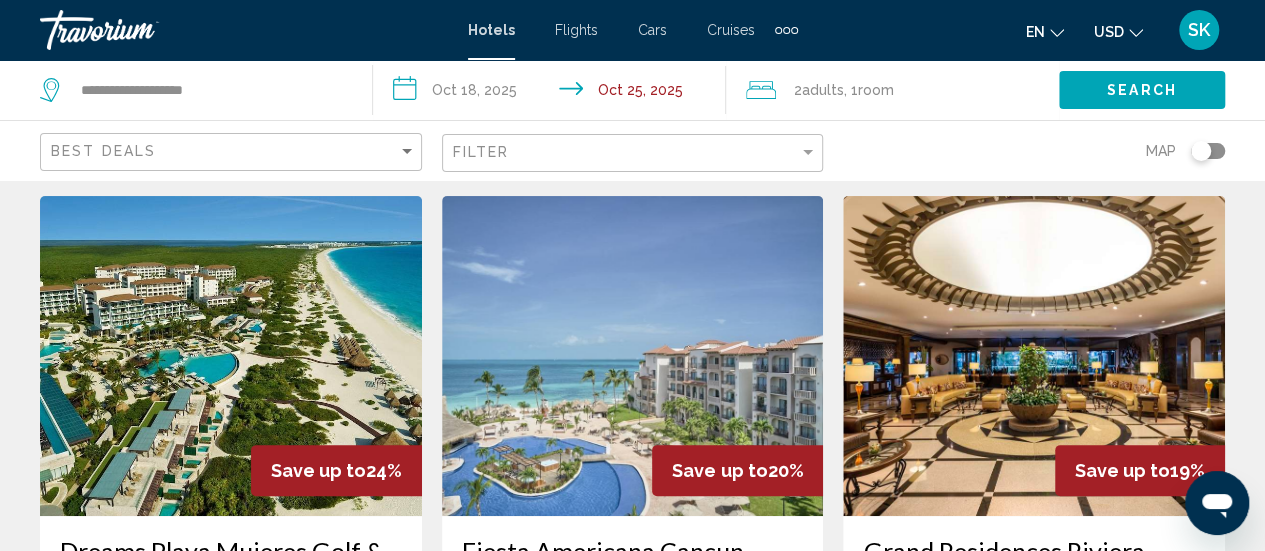 scroll, scrollTop: 0, scrollLeft: 0, axis: both 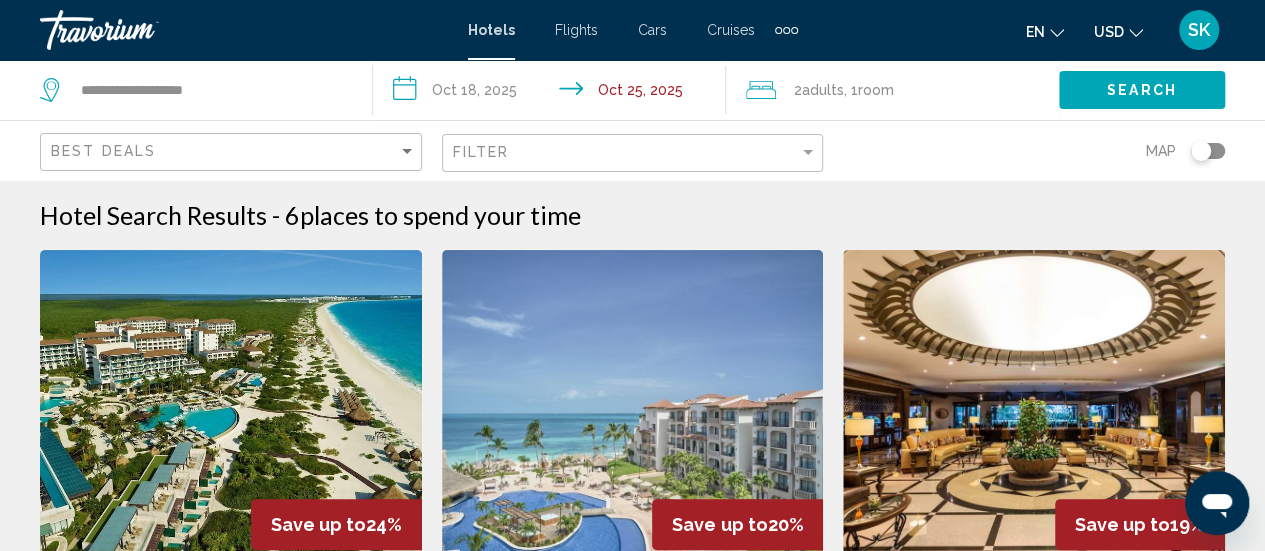 click on "**********" at bounding box center [553, 93] 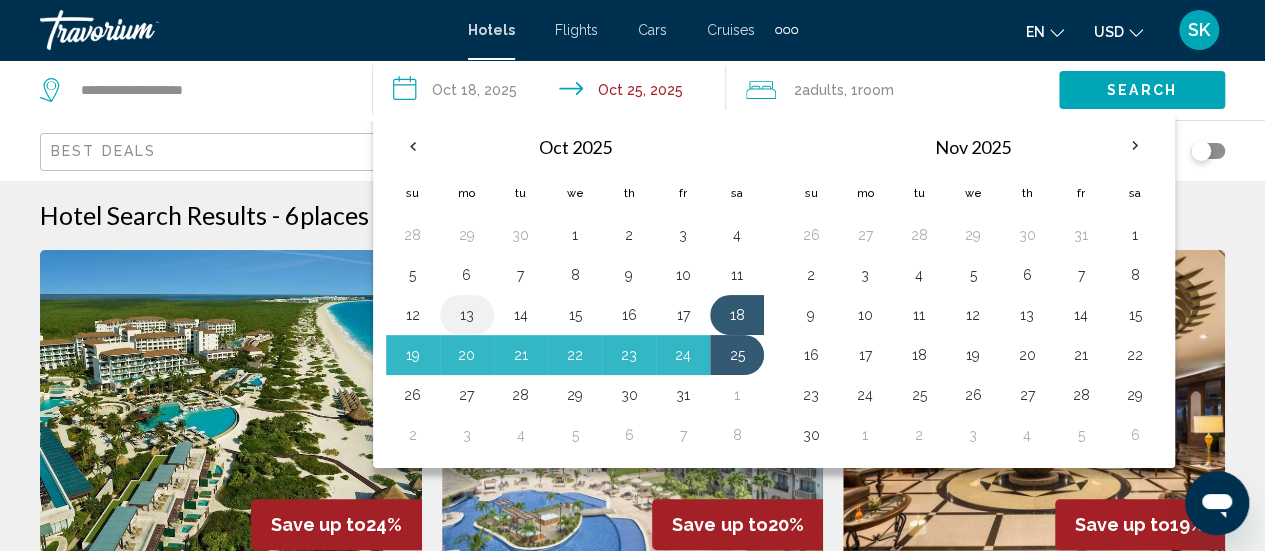 click on "13" at bounding box center (467, 315) 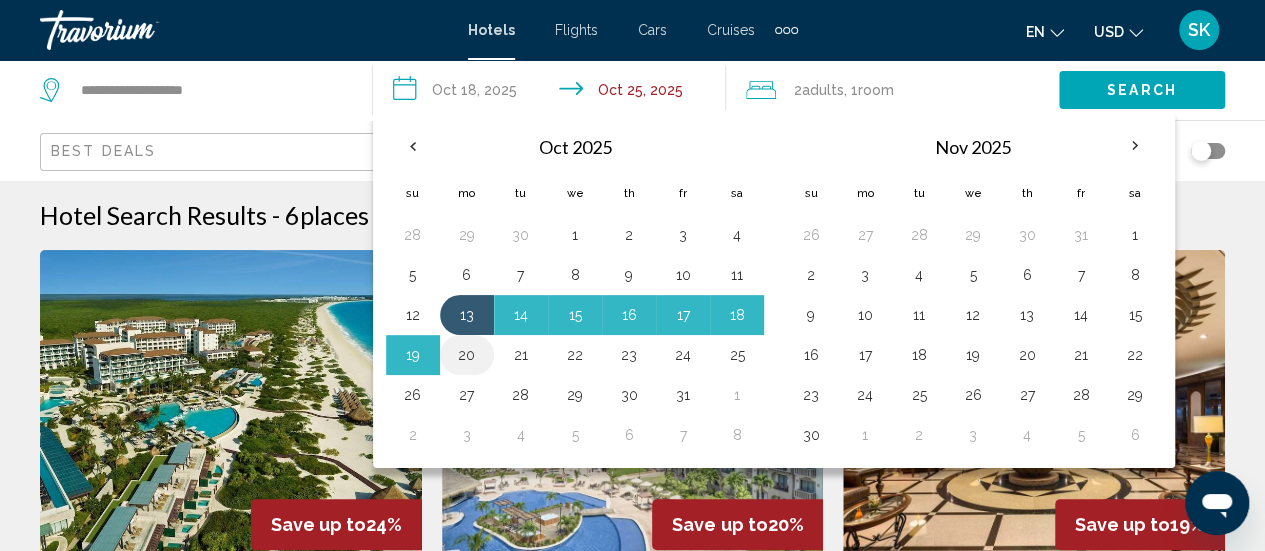 click on "20" at bounding box center [467, 355] 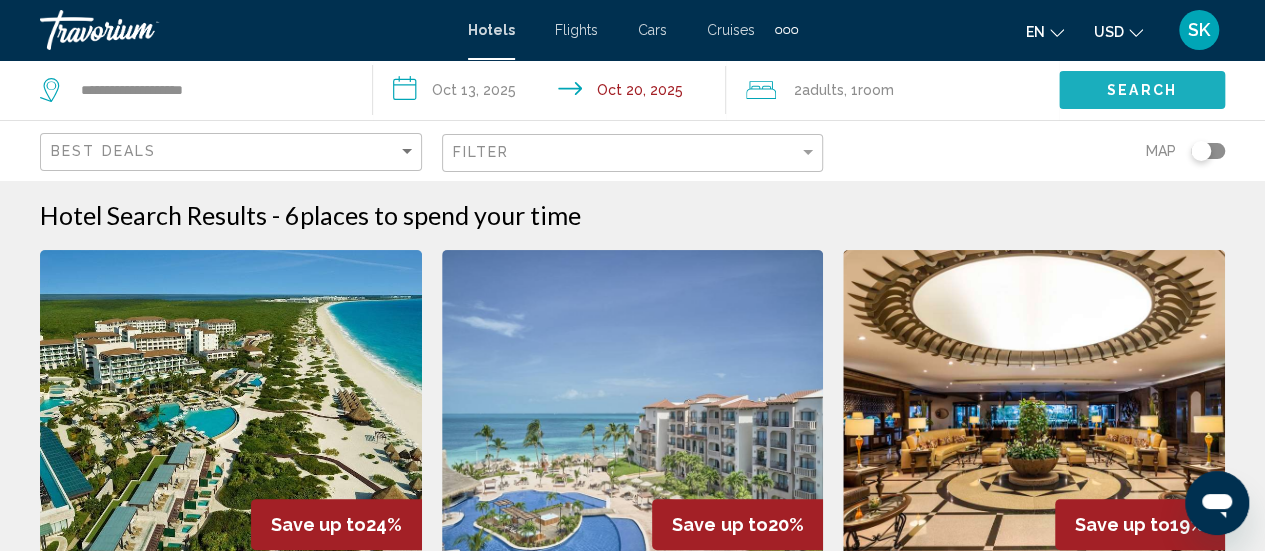 click on "Search" 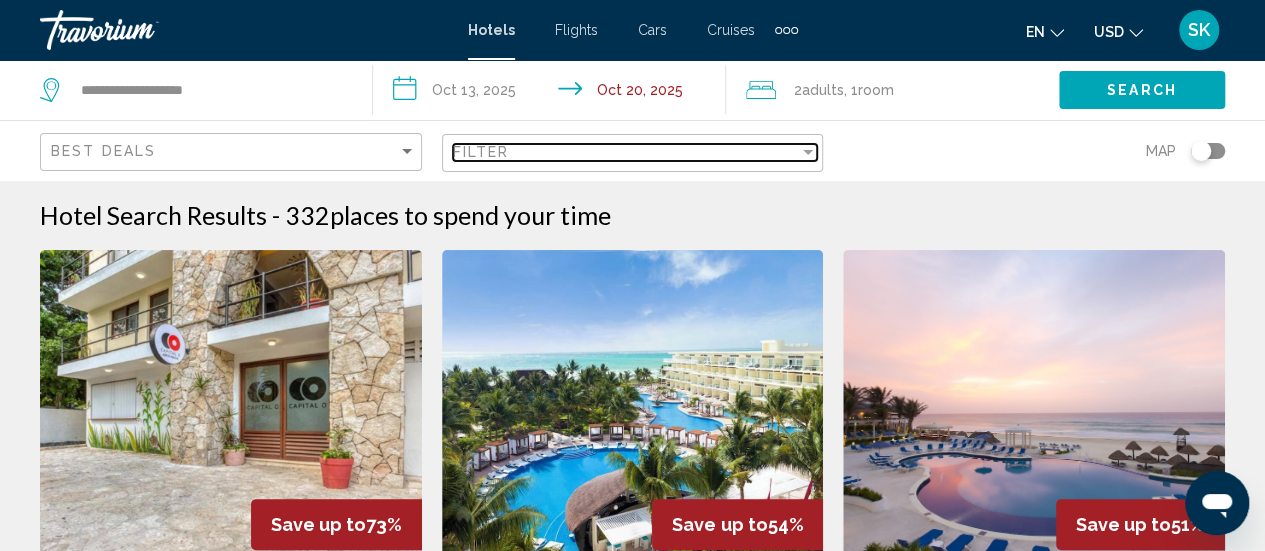 click at bounding box center (808, 152) 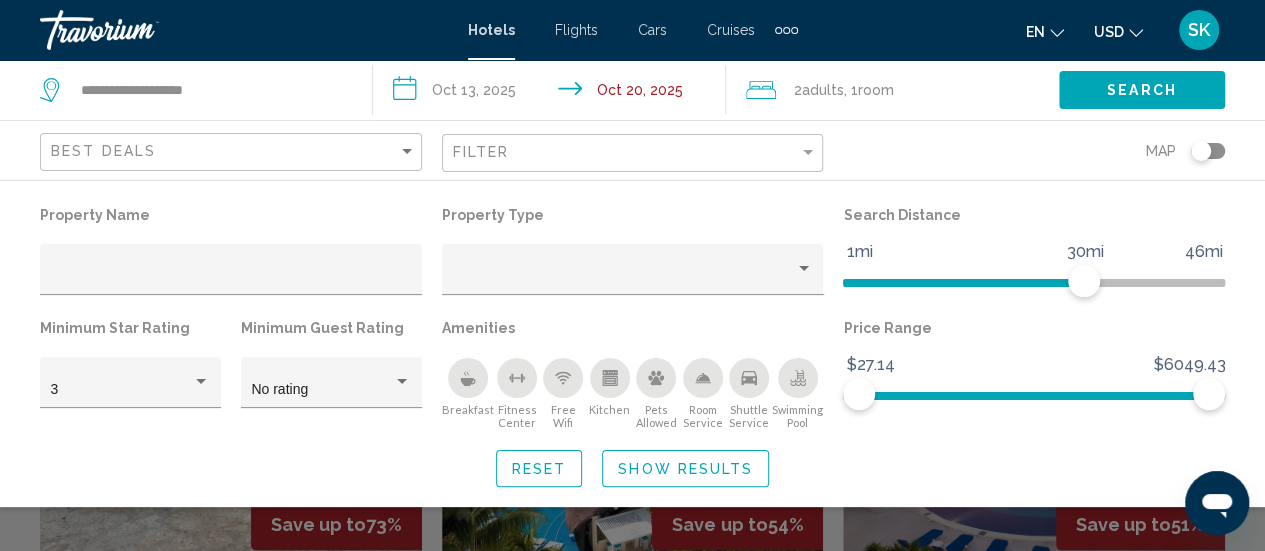 click 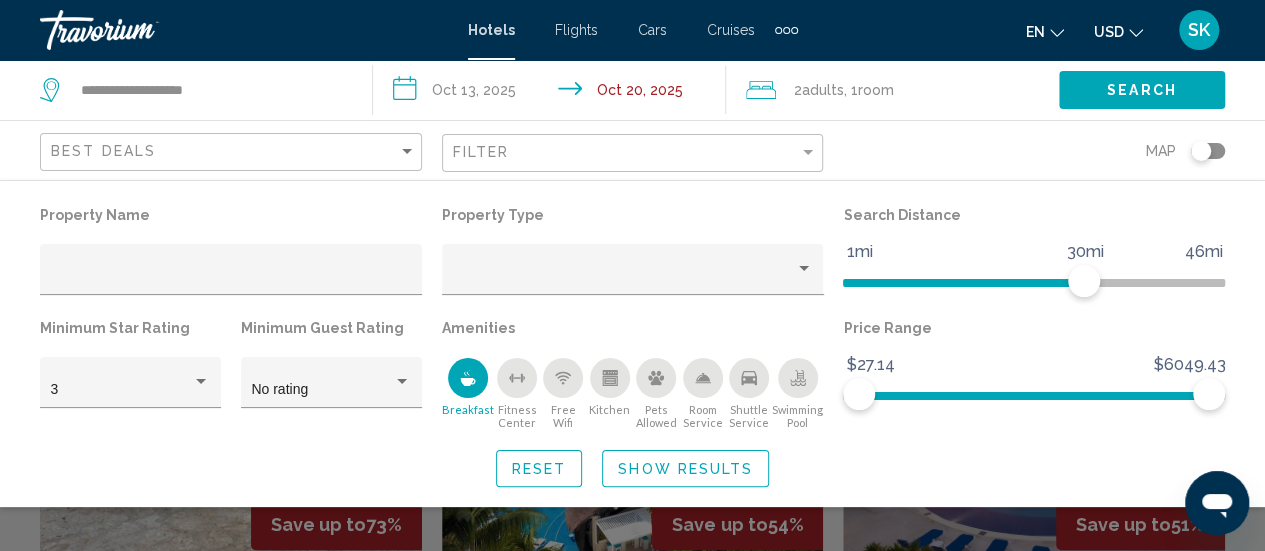 click 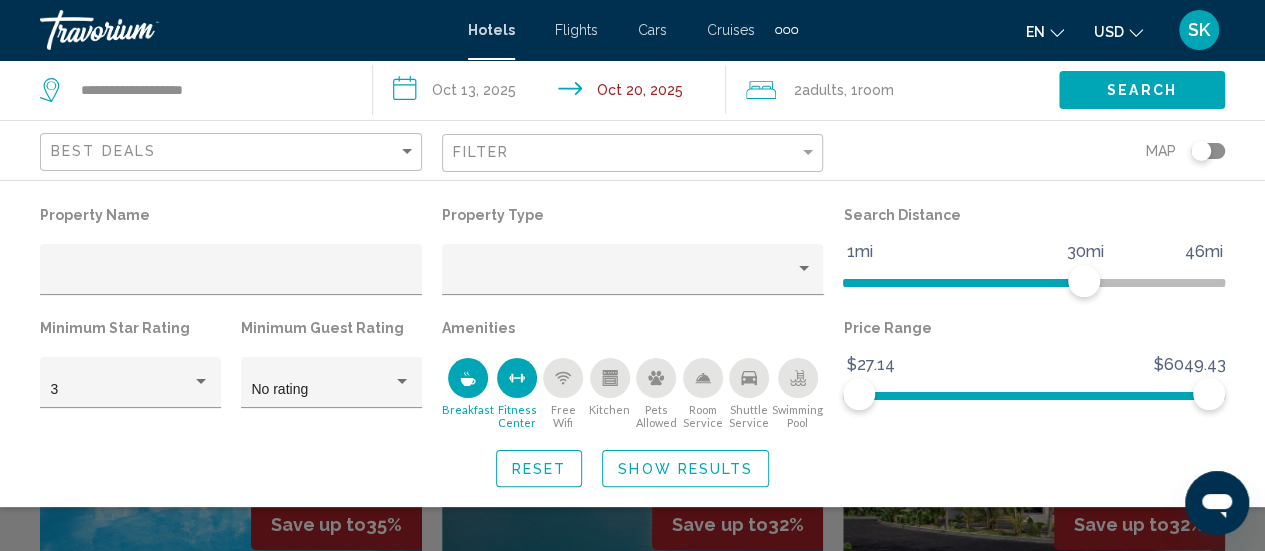 click 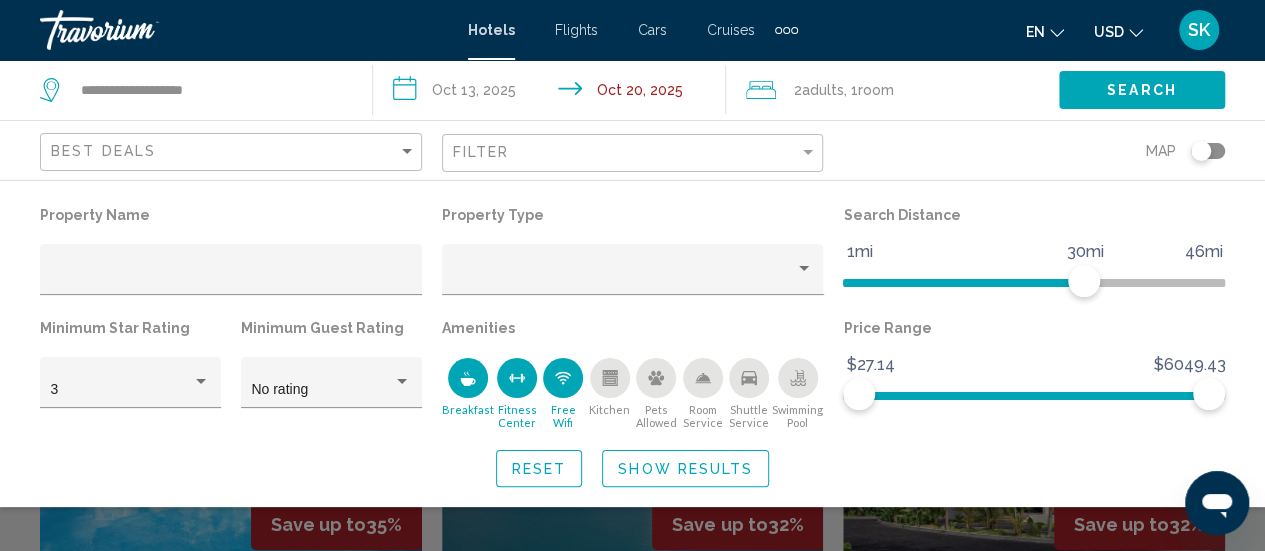 click 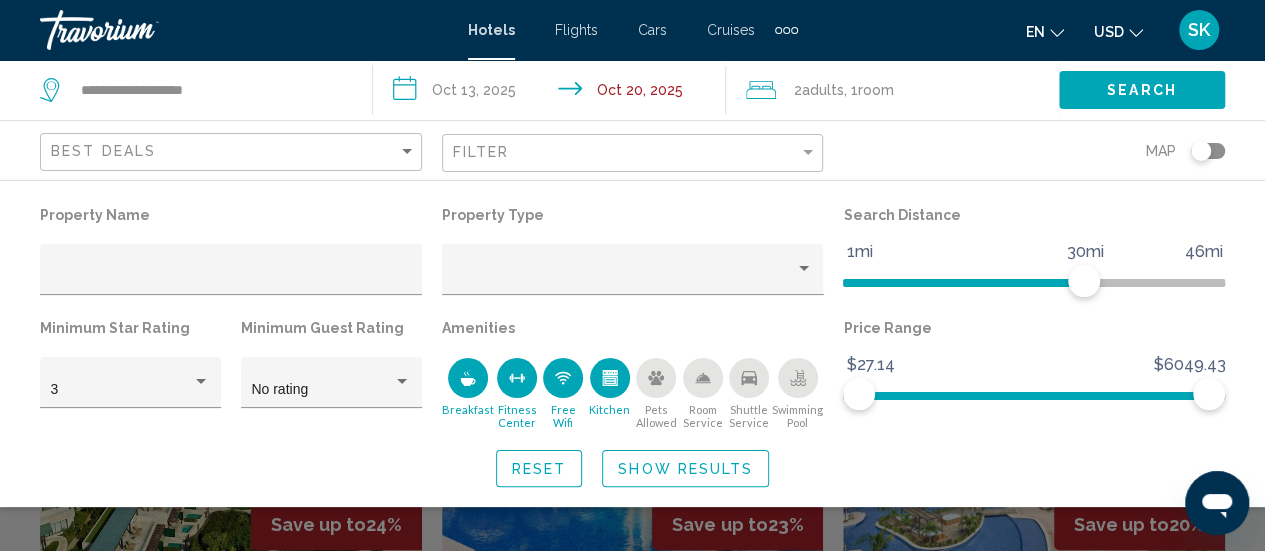 click 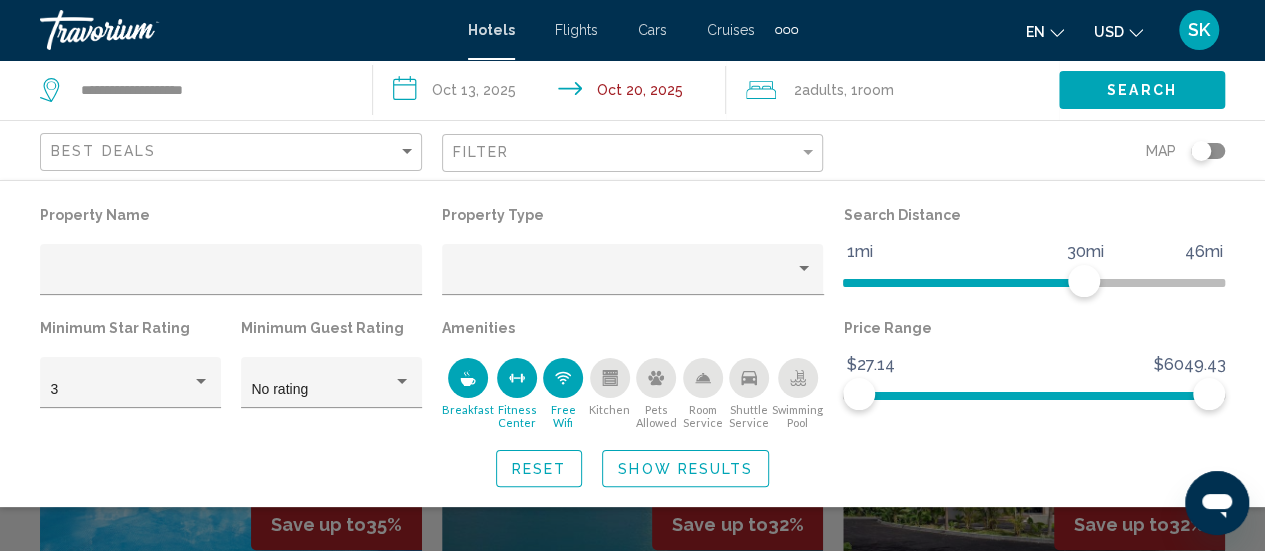 click 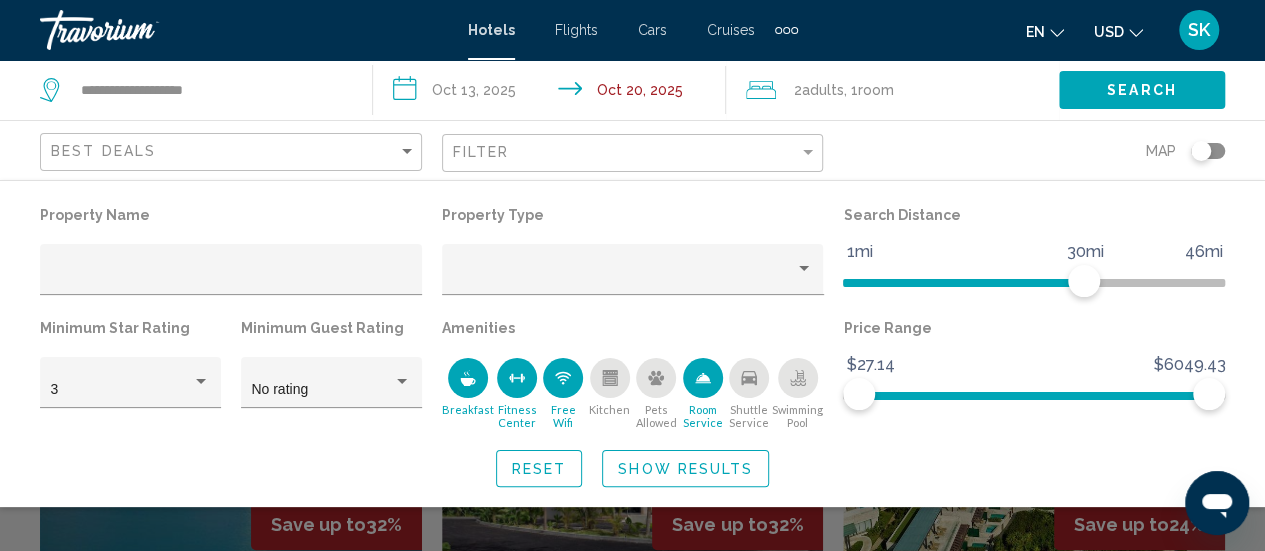 click 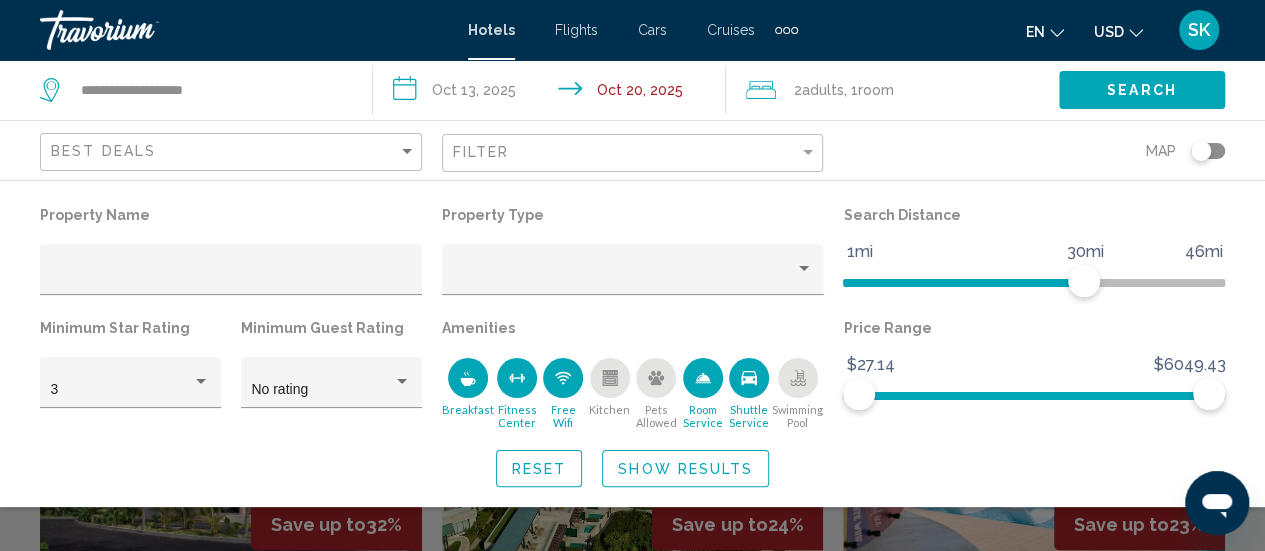 click 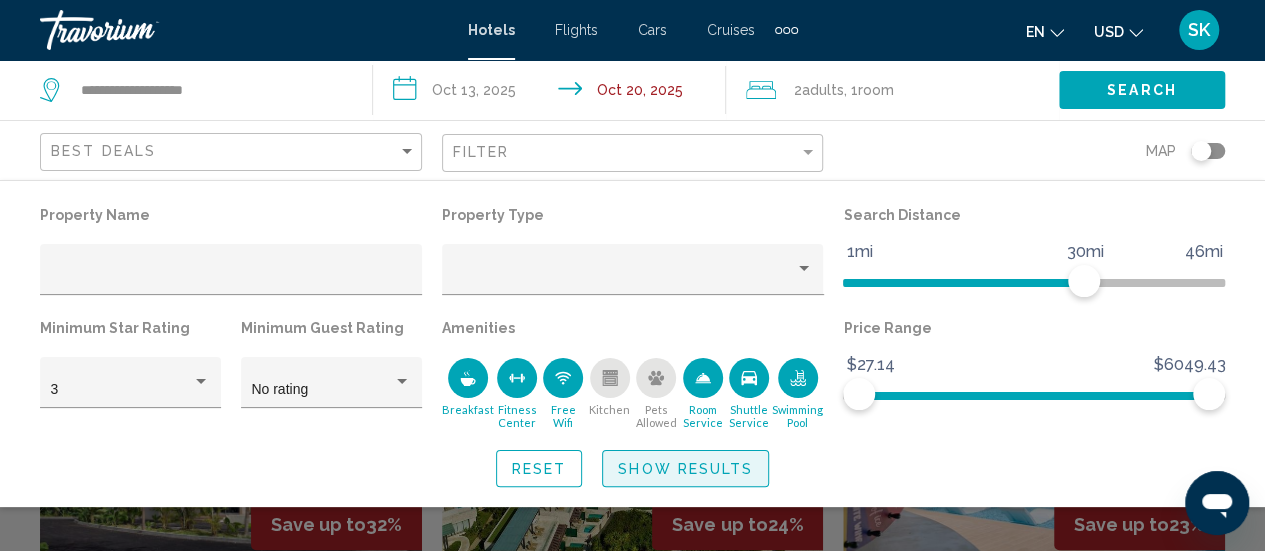 click on "Show Results" 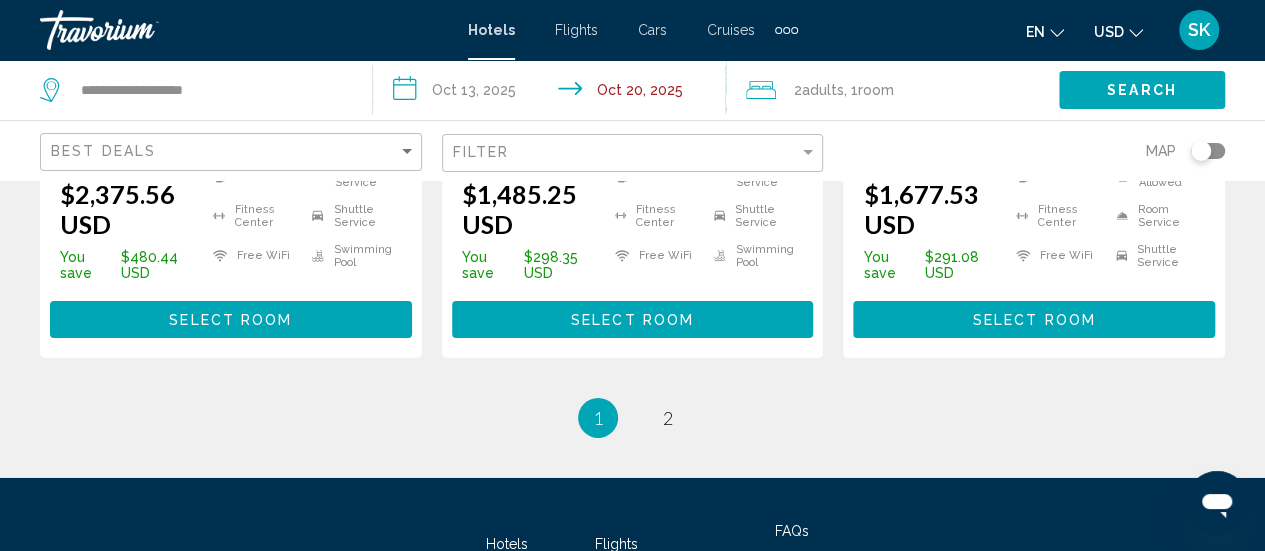 scroll, scrollTop: 3200, scrollLeft: 0, axis: vertical 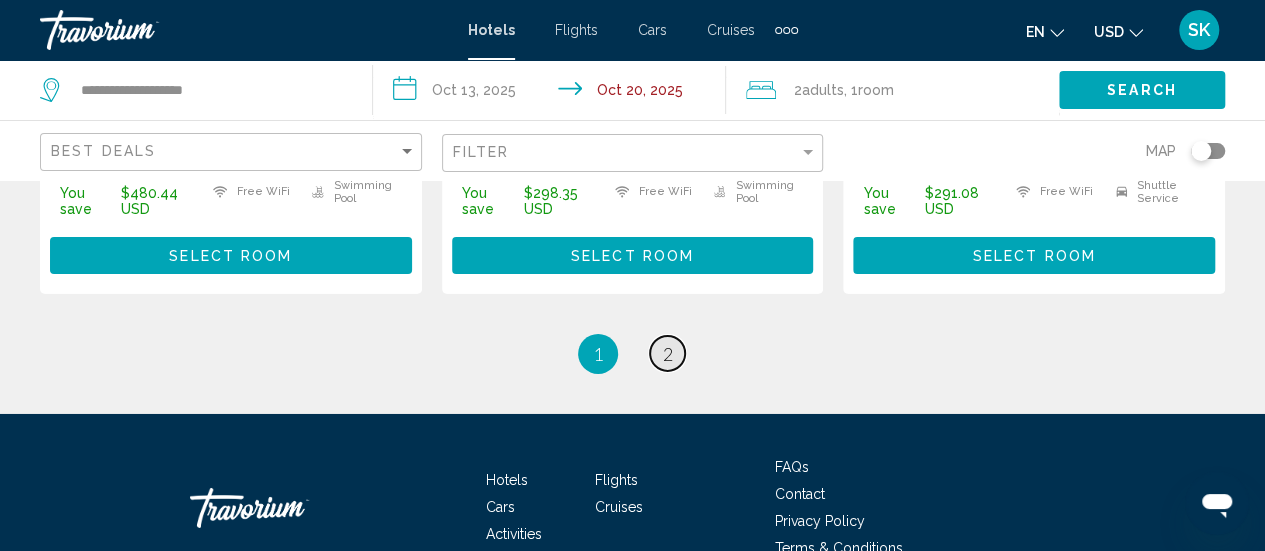 click on "2" at bounding box center [668, 354] 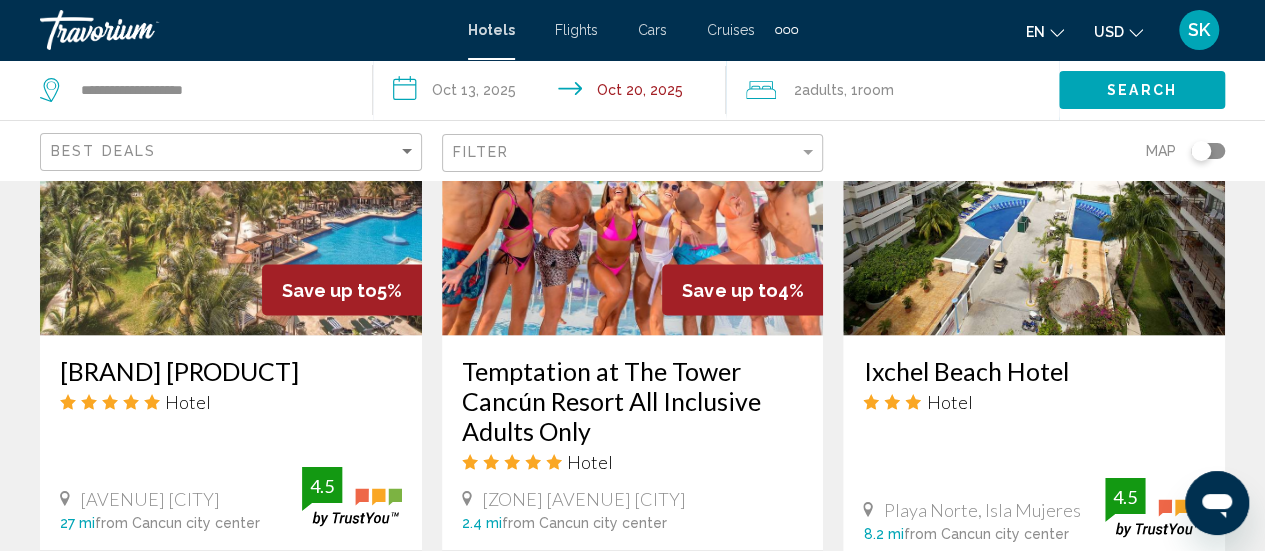 scroll, scrollTop: 1760, scrollLeft: 0, axis: vertical 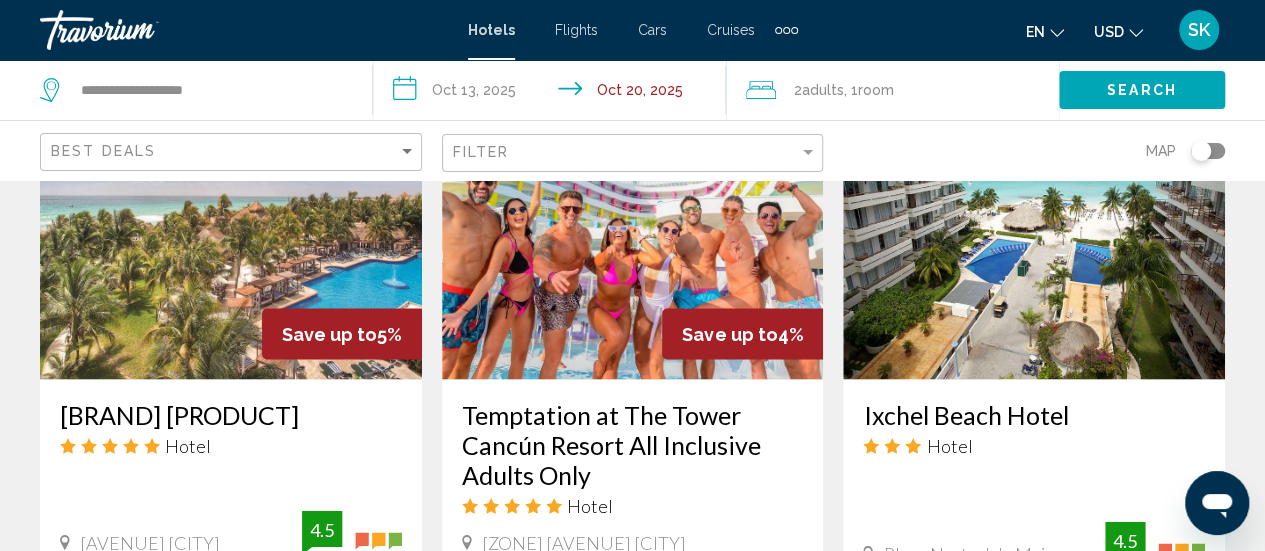 click at bounding box center (633, 219) 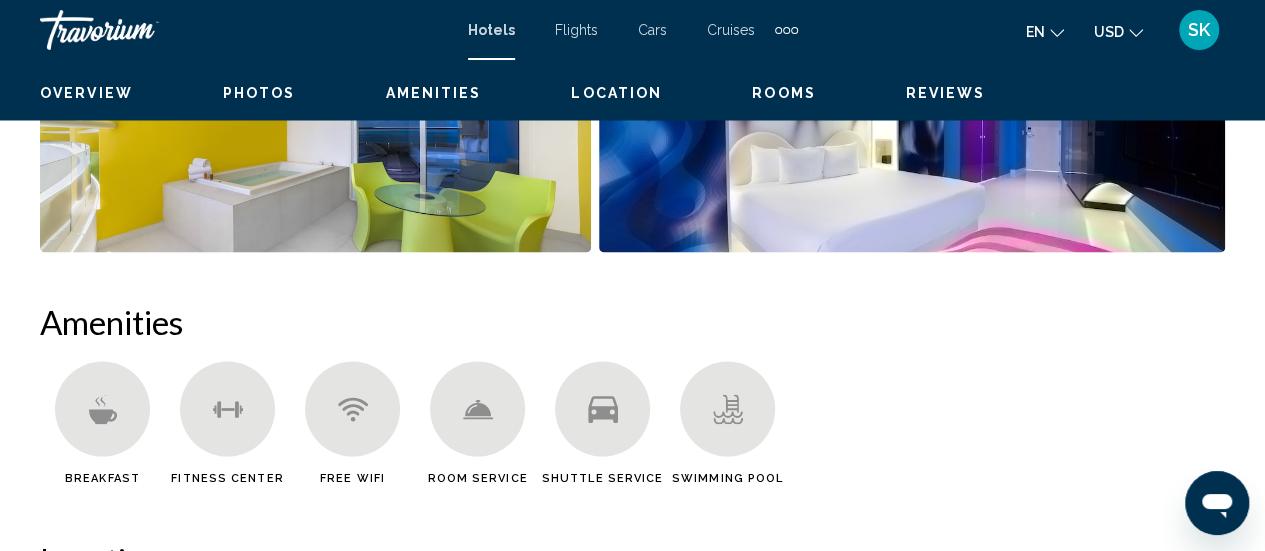 scroll, scrollTop: 259, scrollLeft: 0, axis: vertical 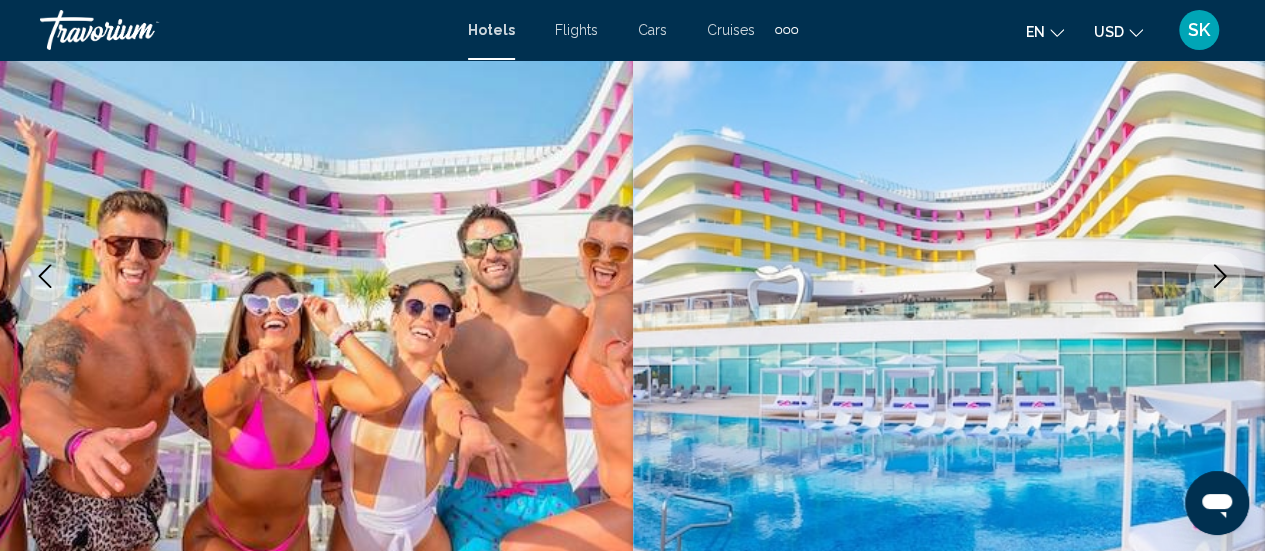 click 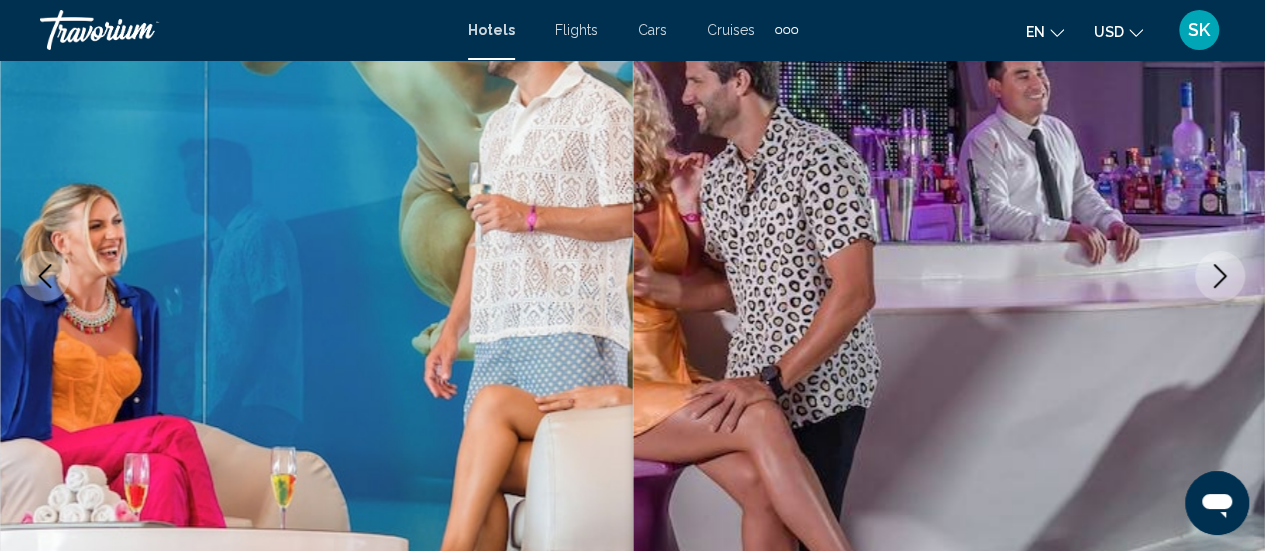 click 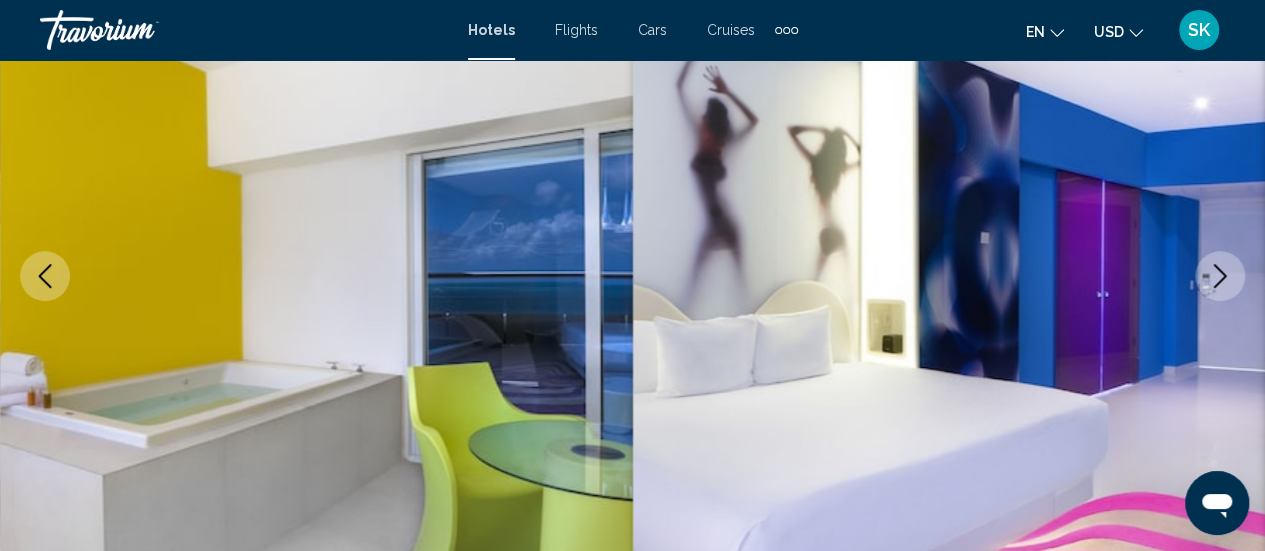 click 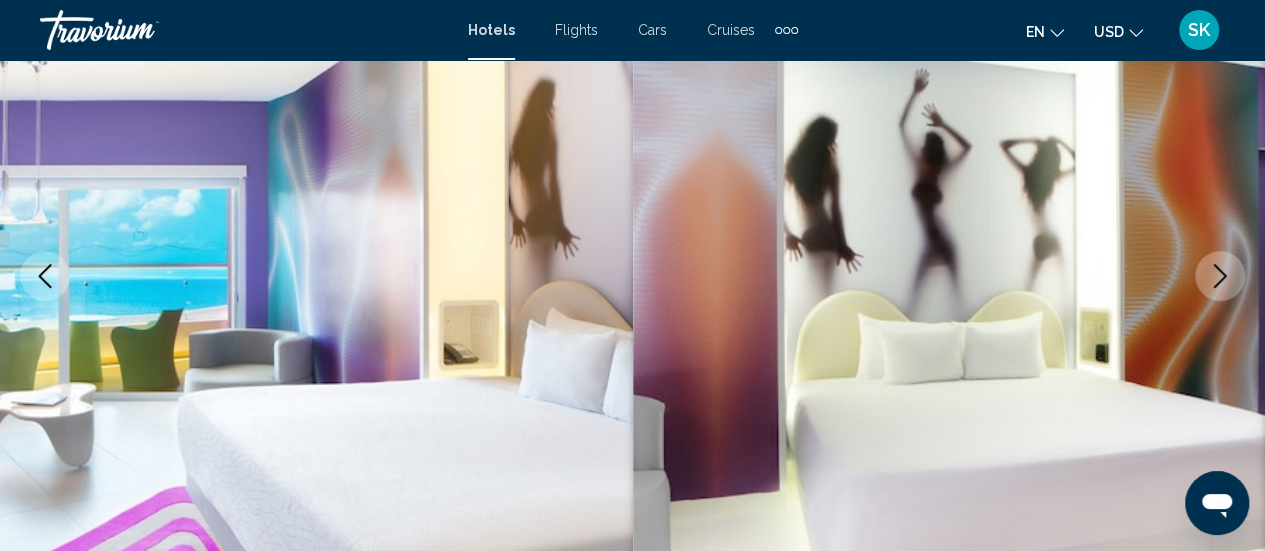 click 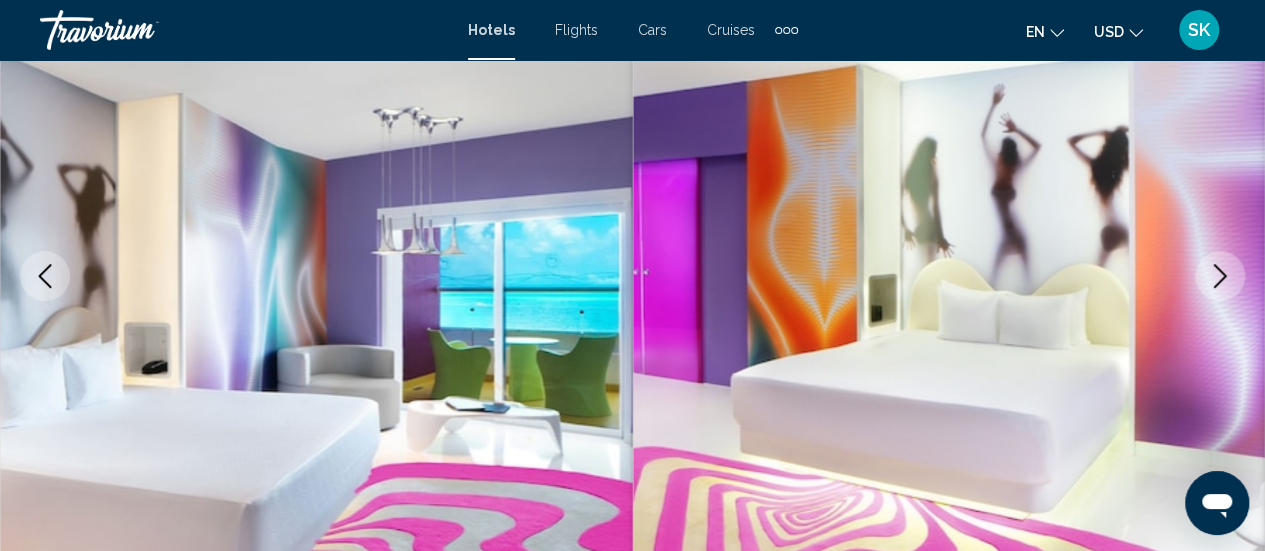 click 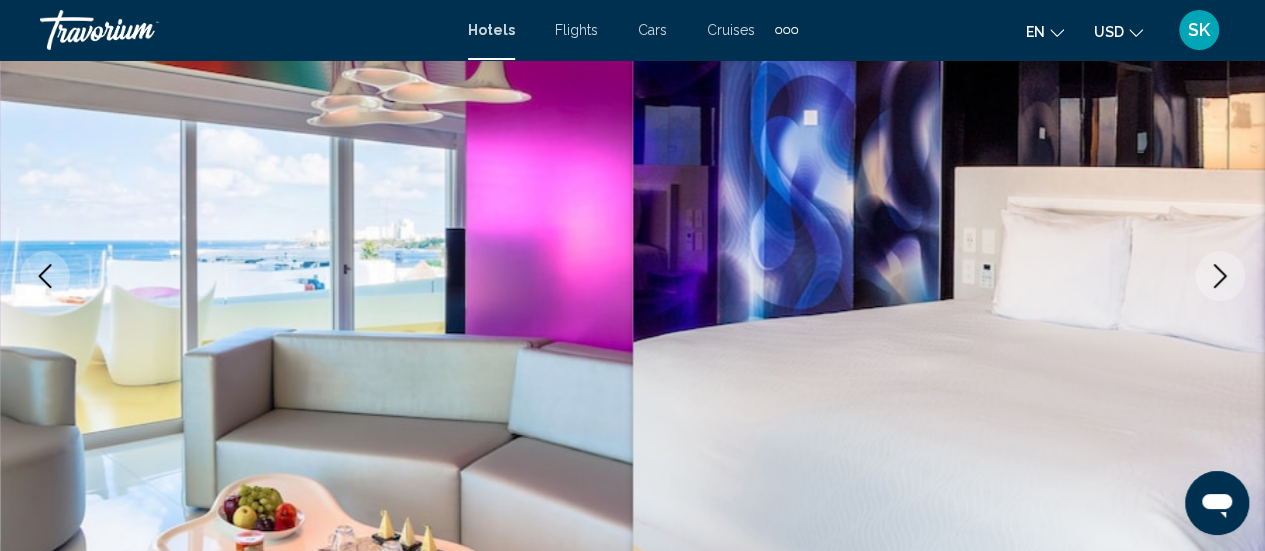 click 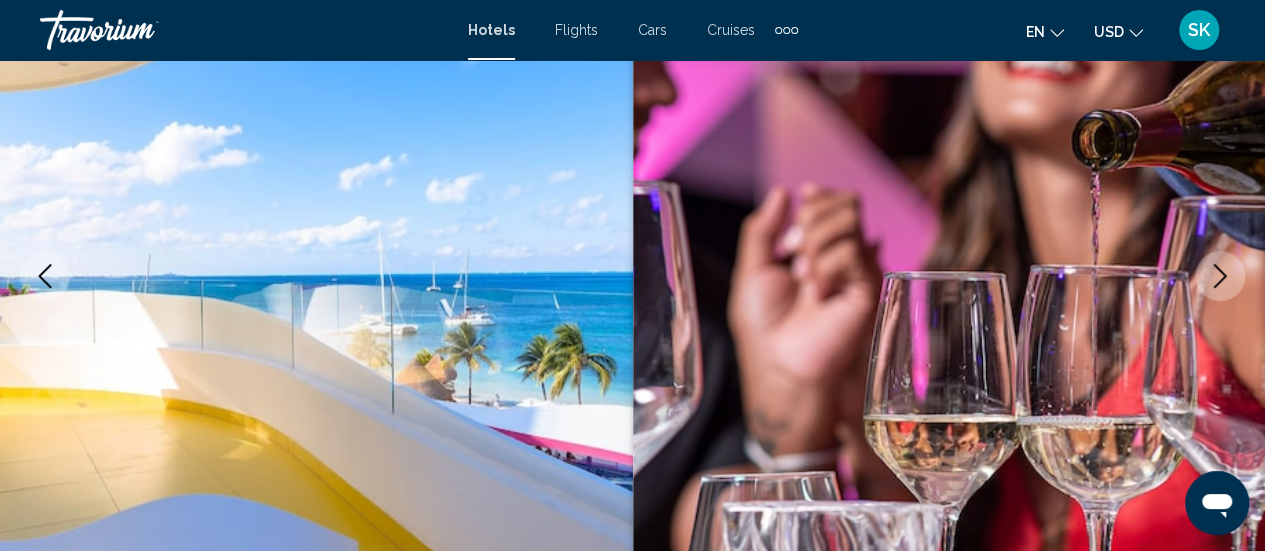 click 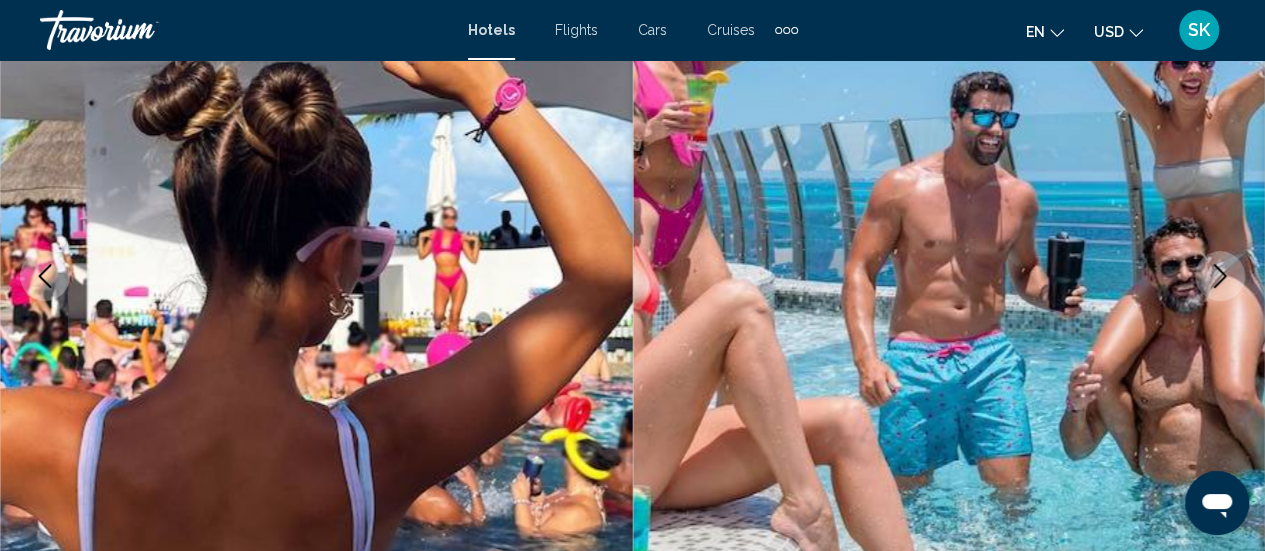 click 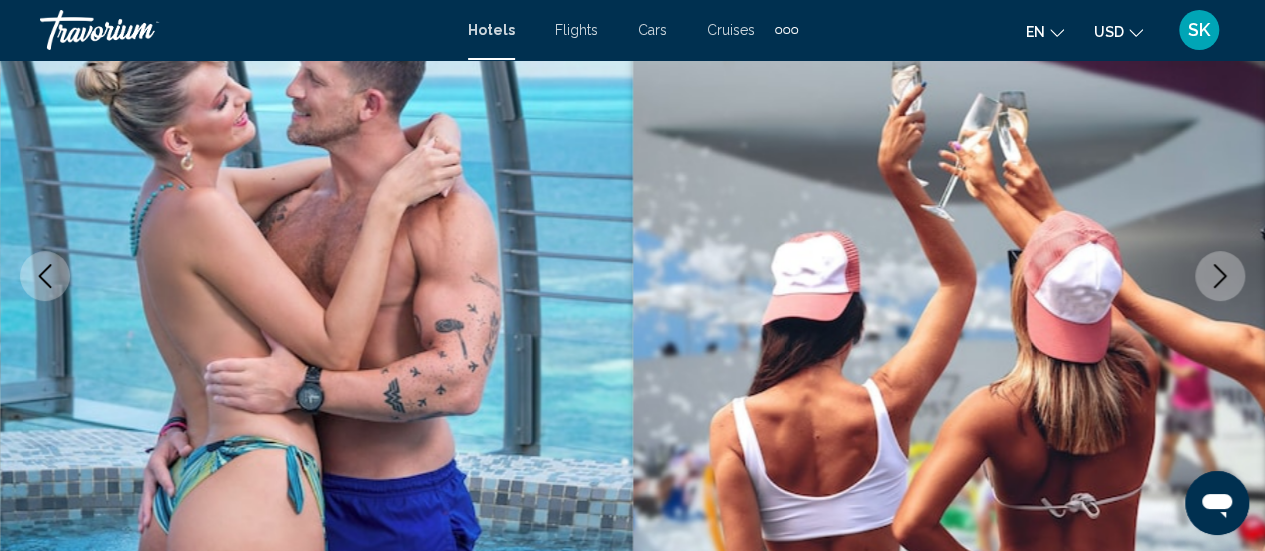 click 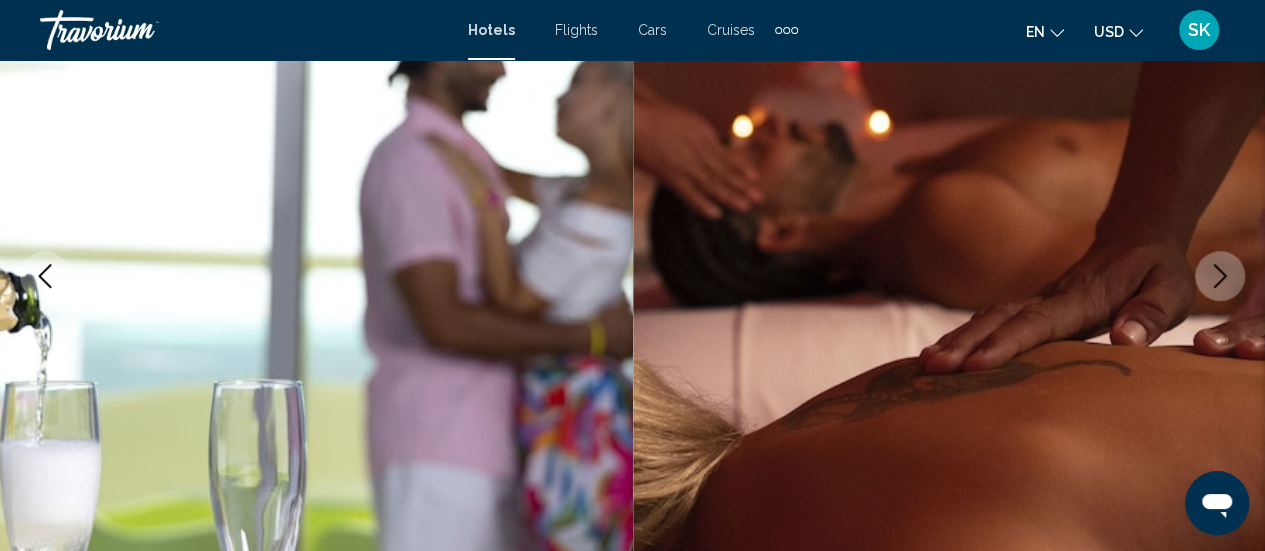 click 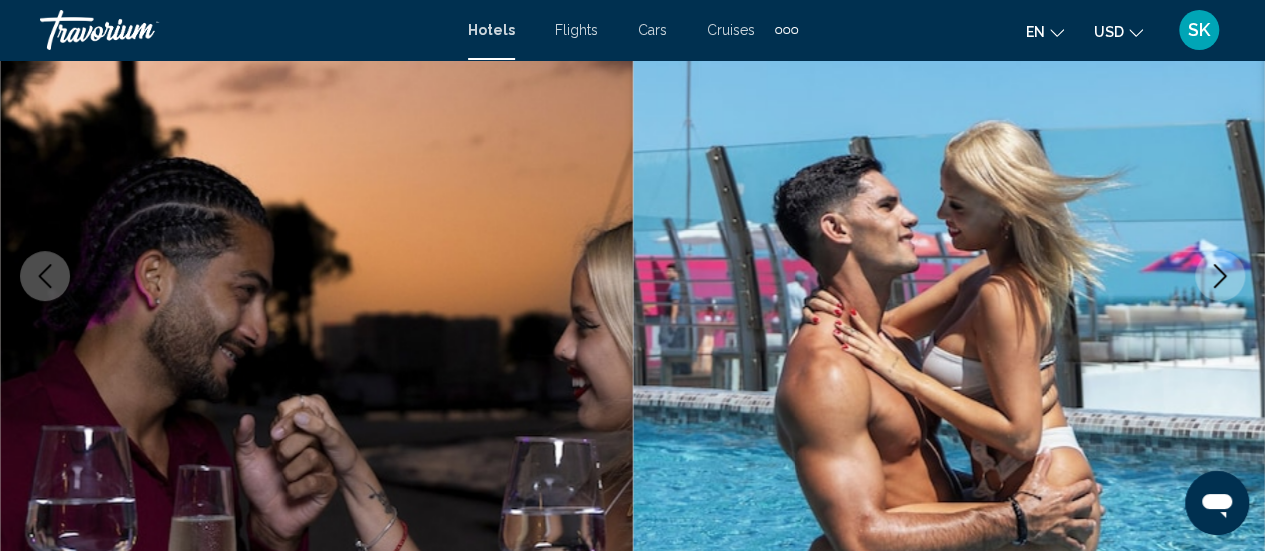 click 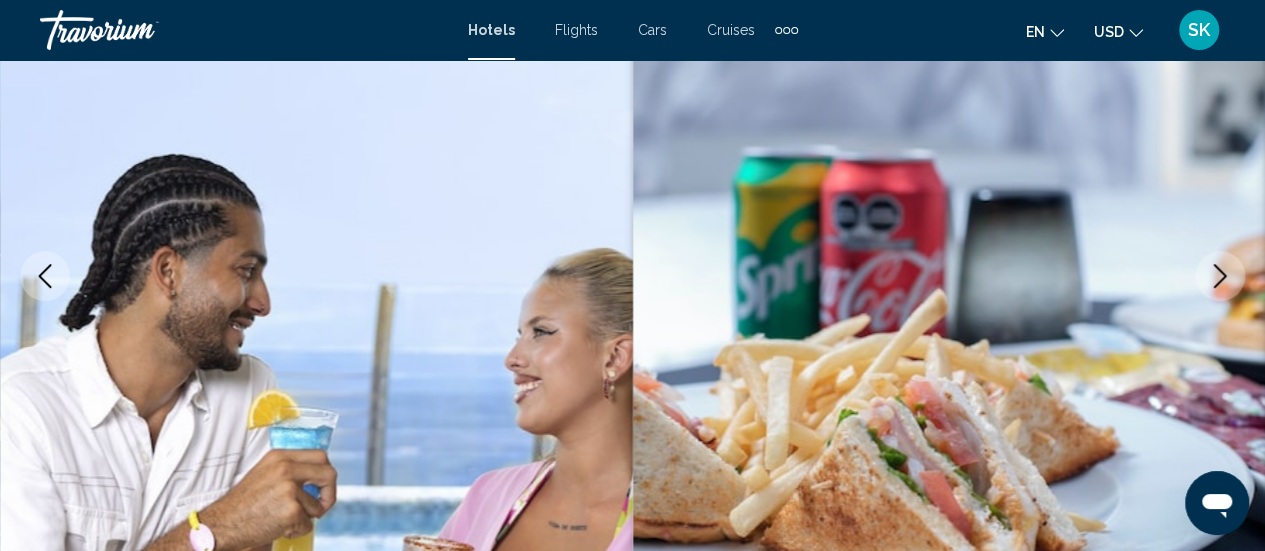 click 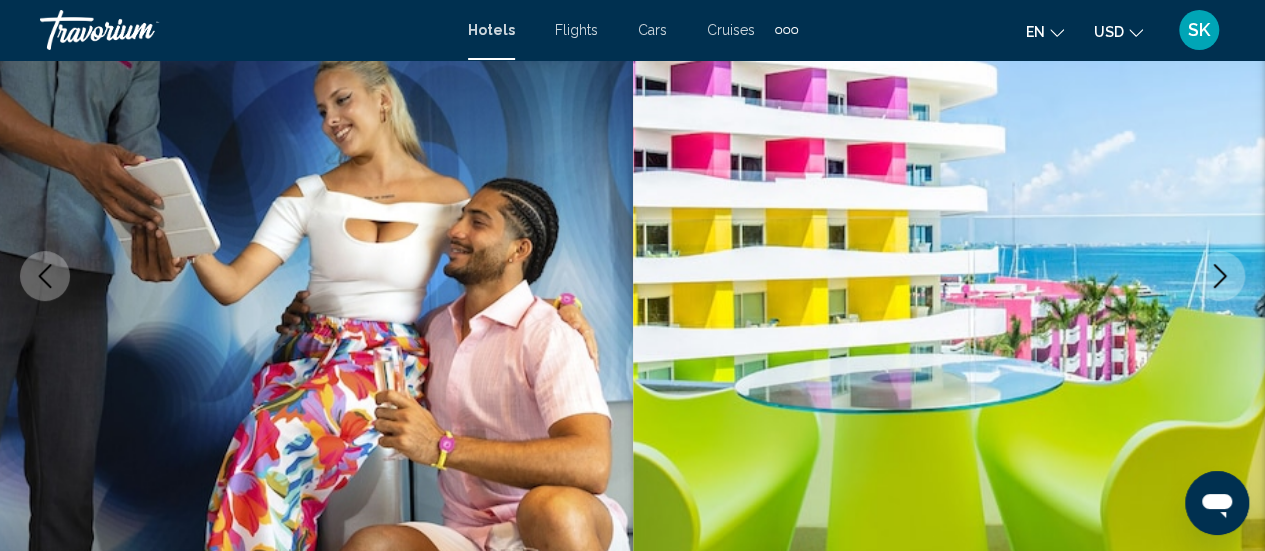 click 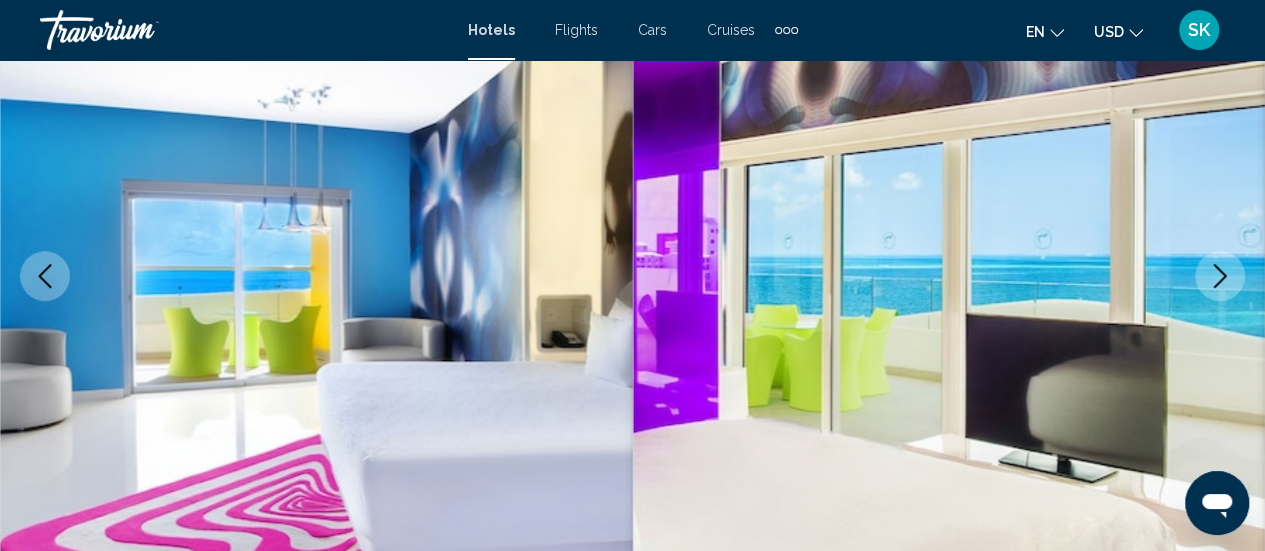 click 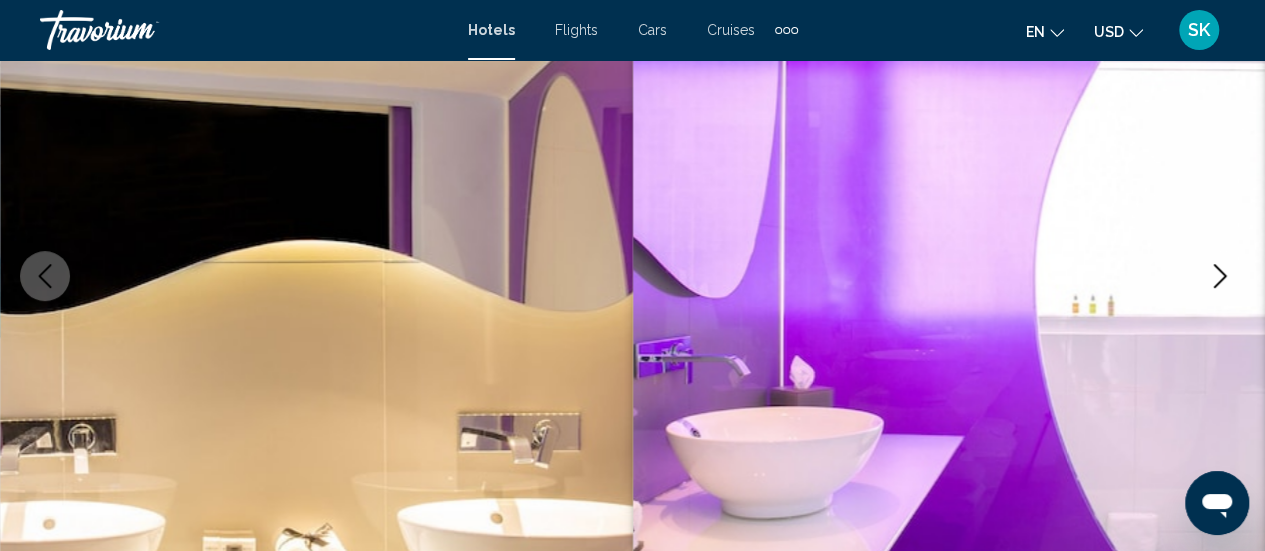 click 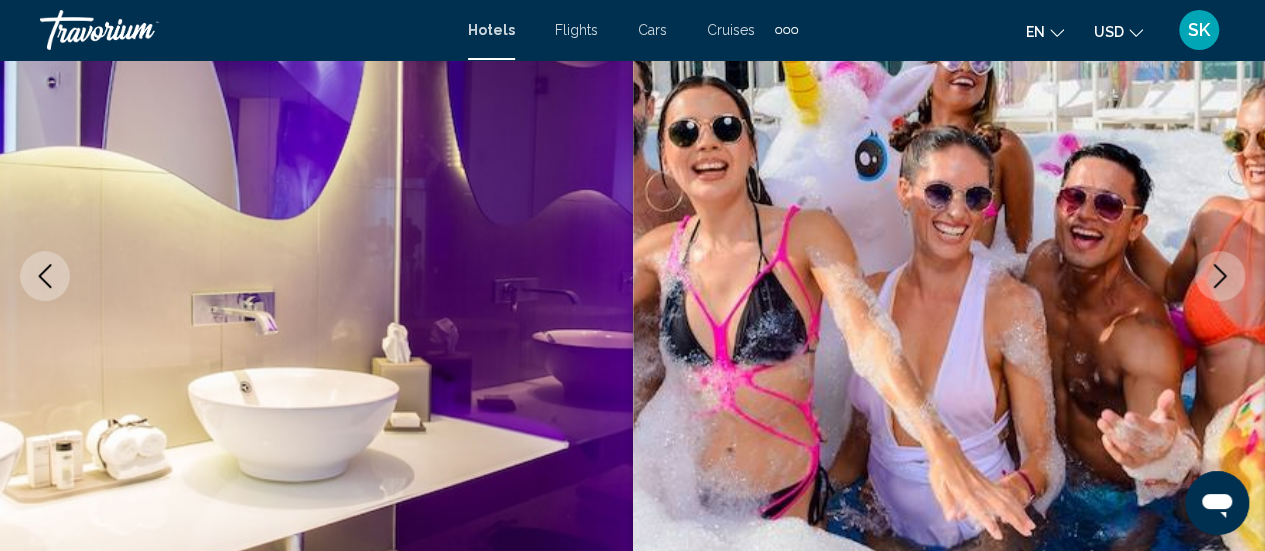 click 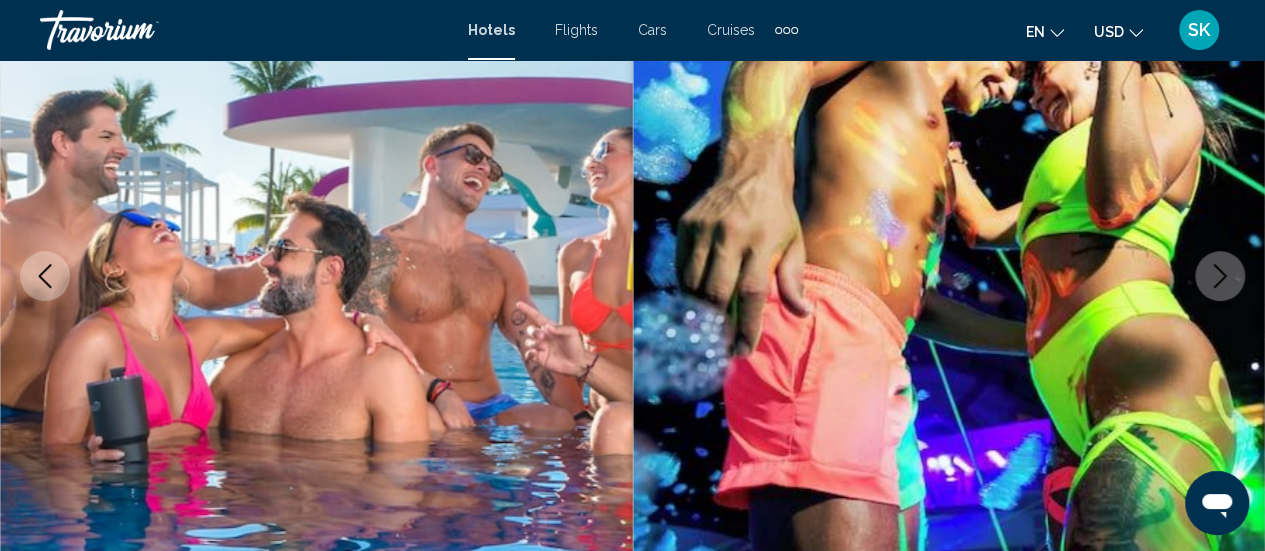 click 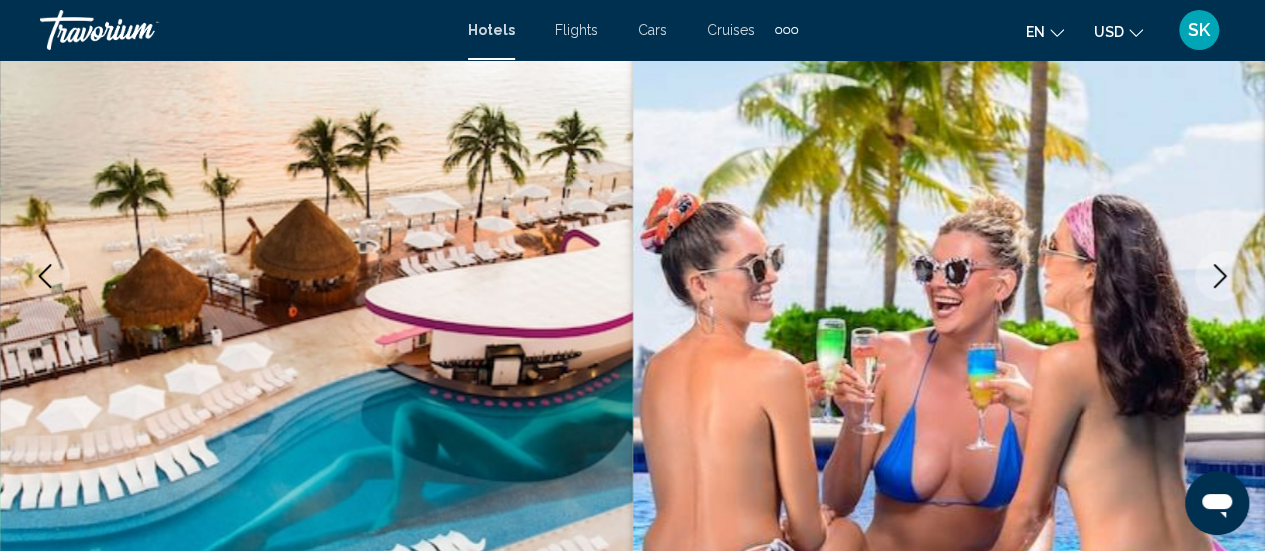click 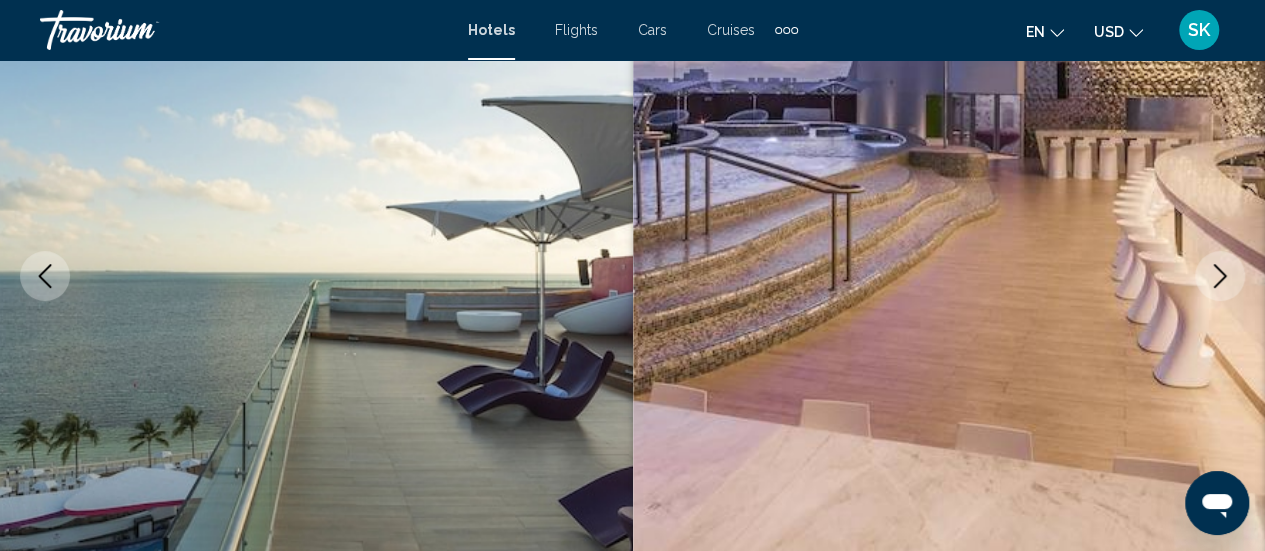 click 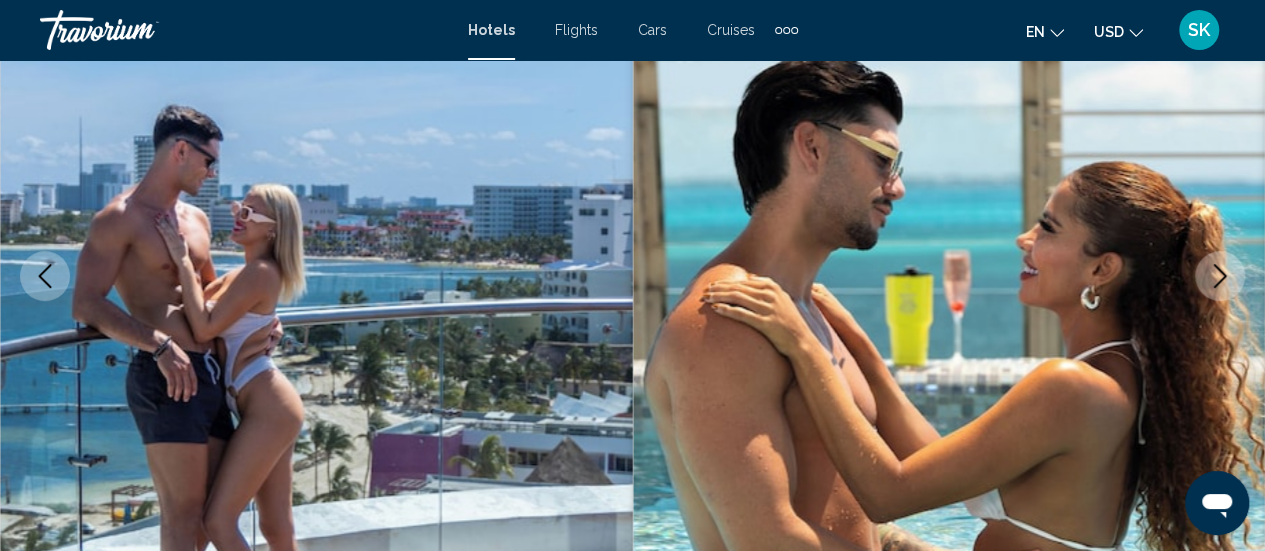 click 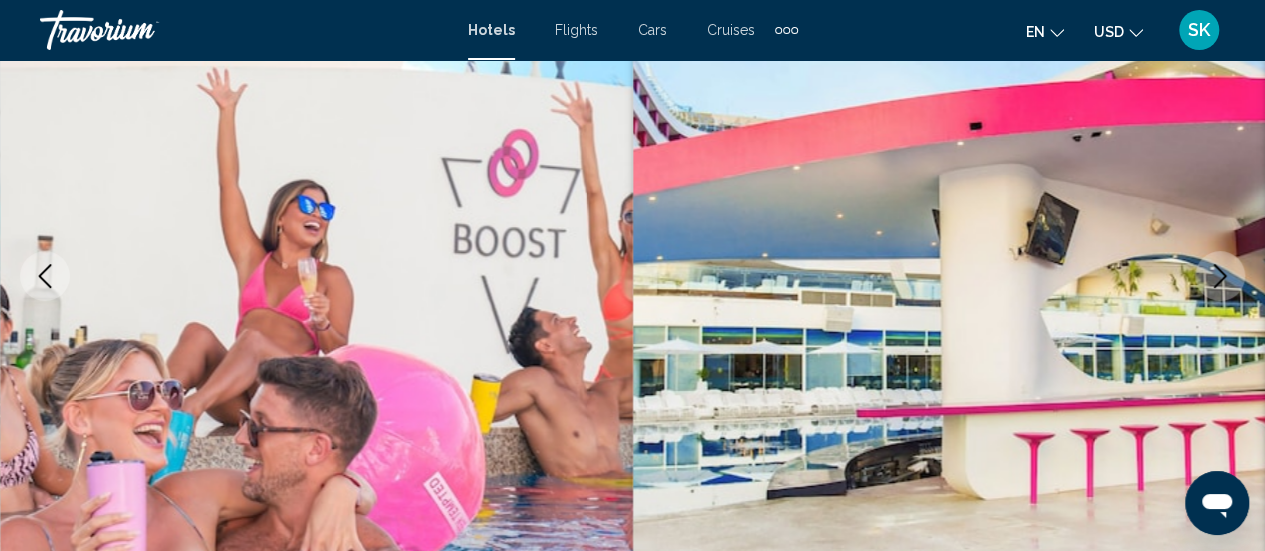 click 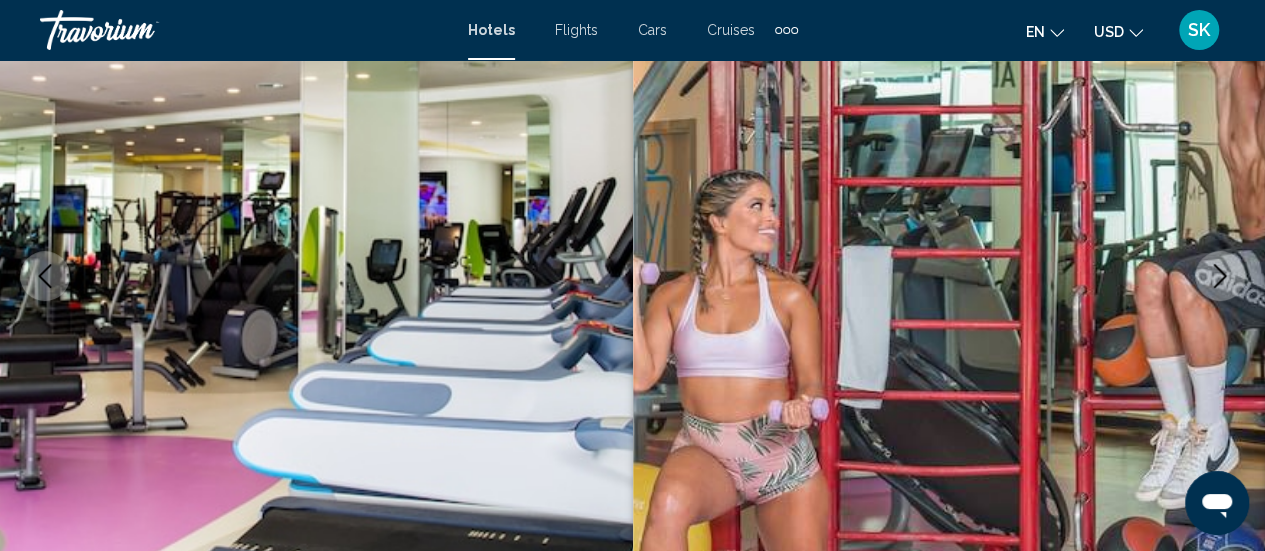 click 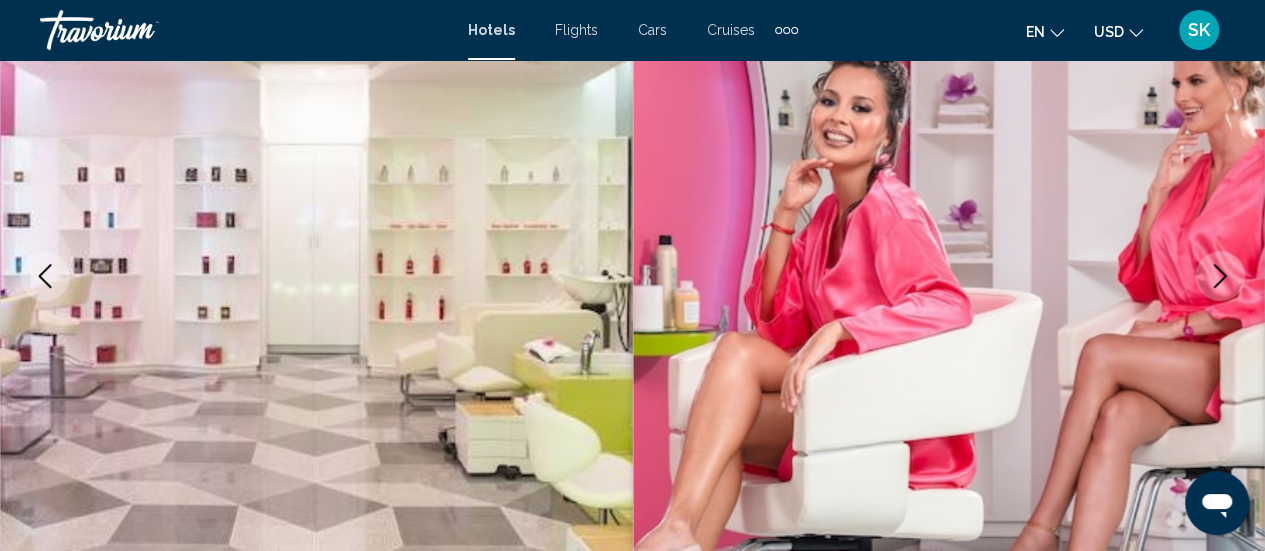 click 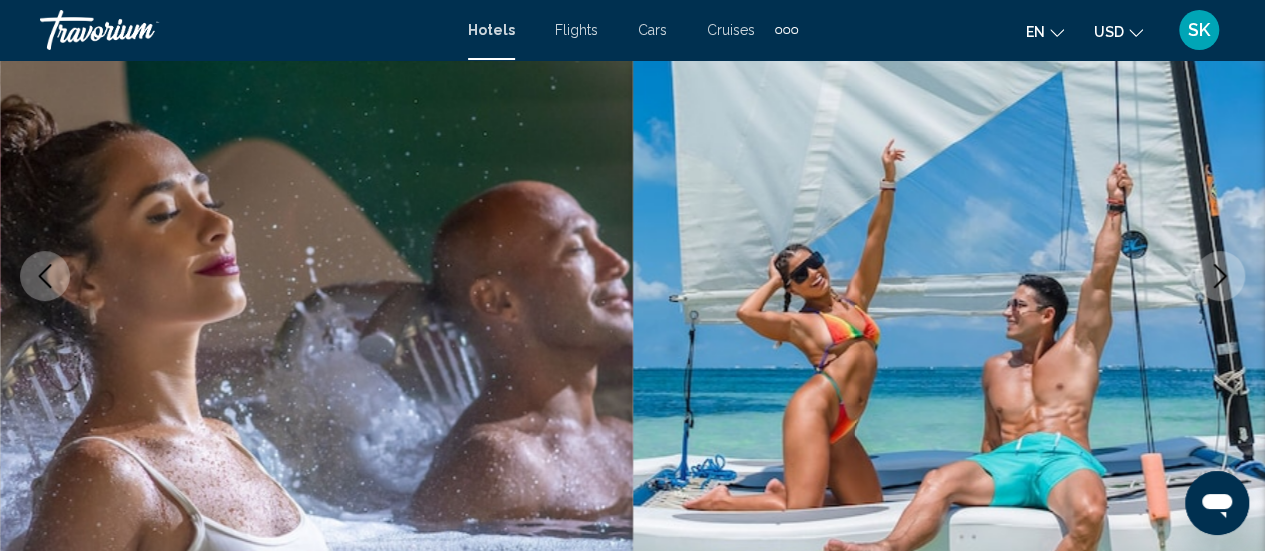 click 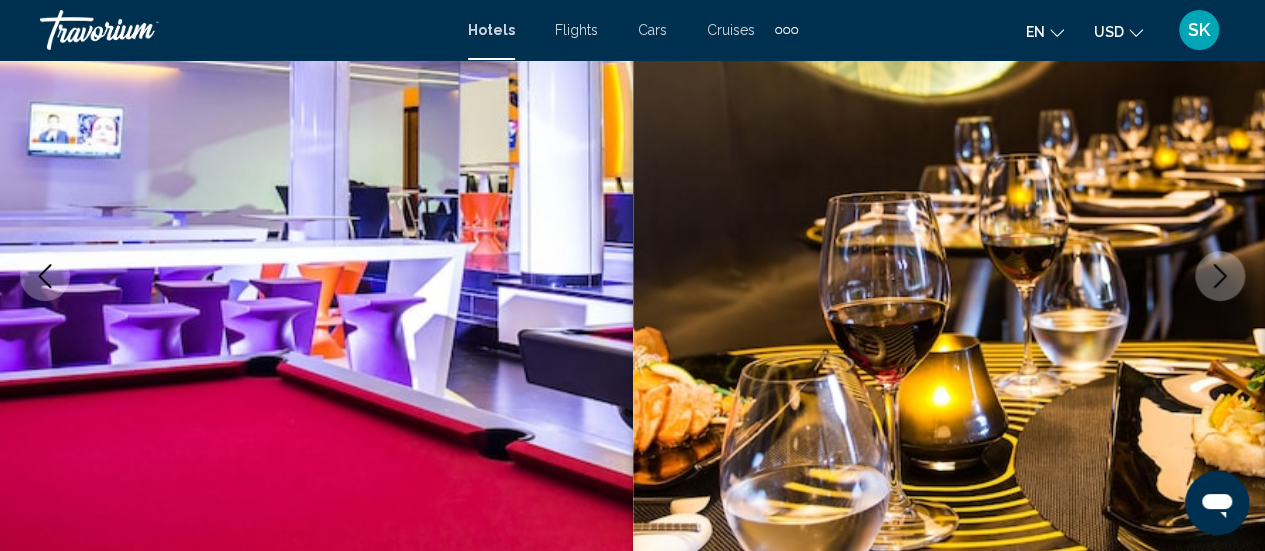 click 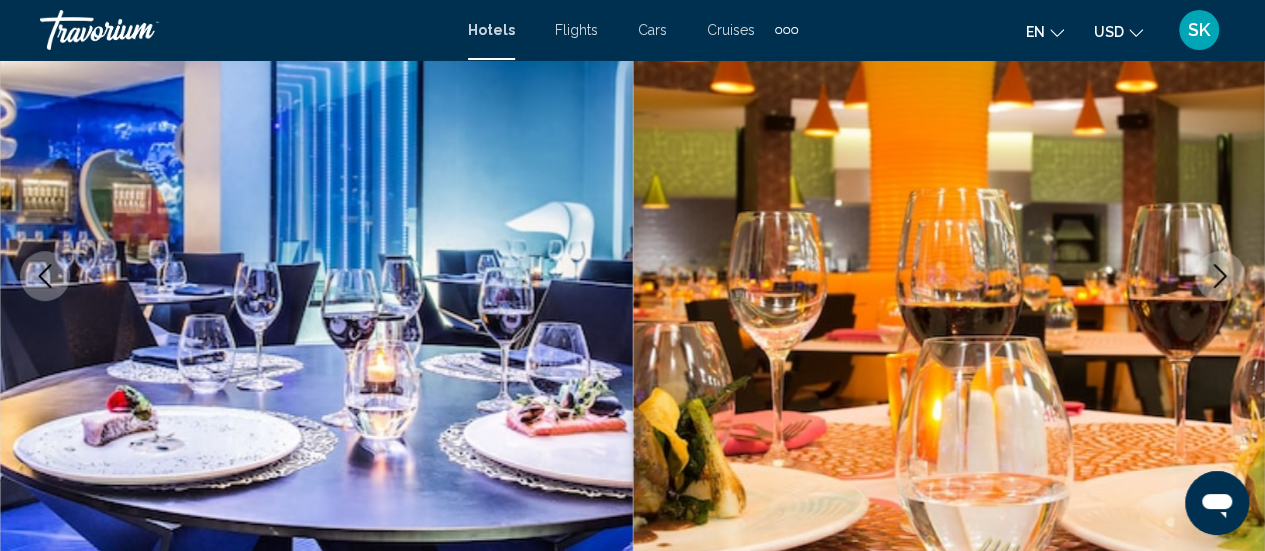 click 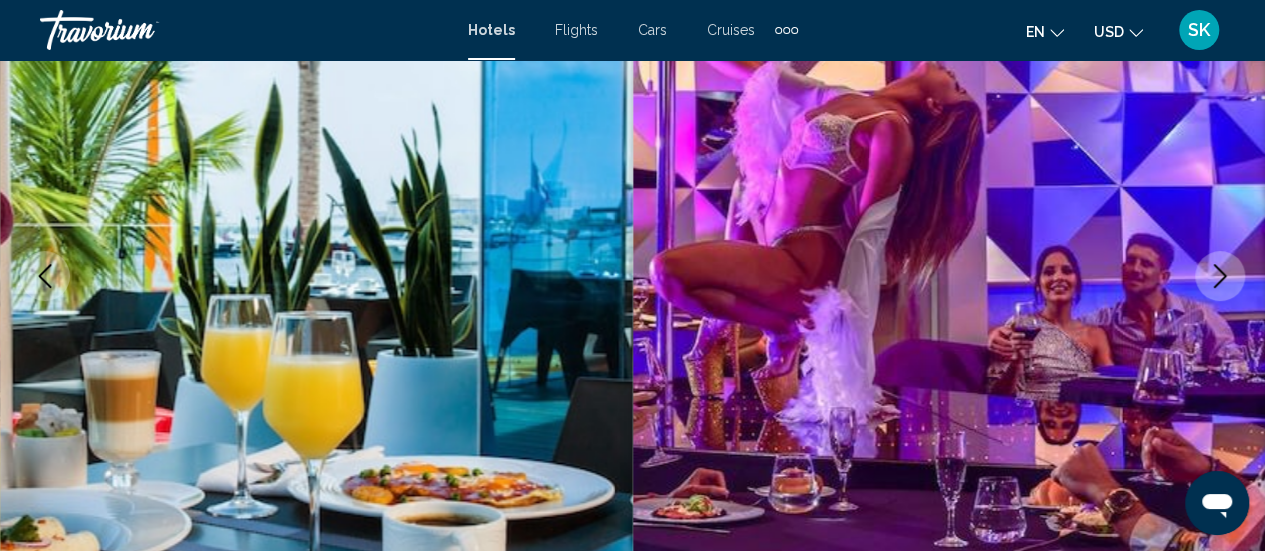 click 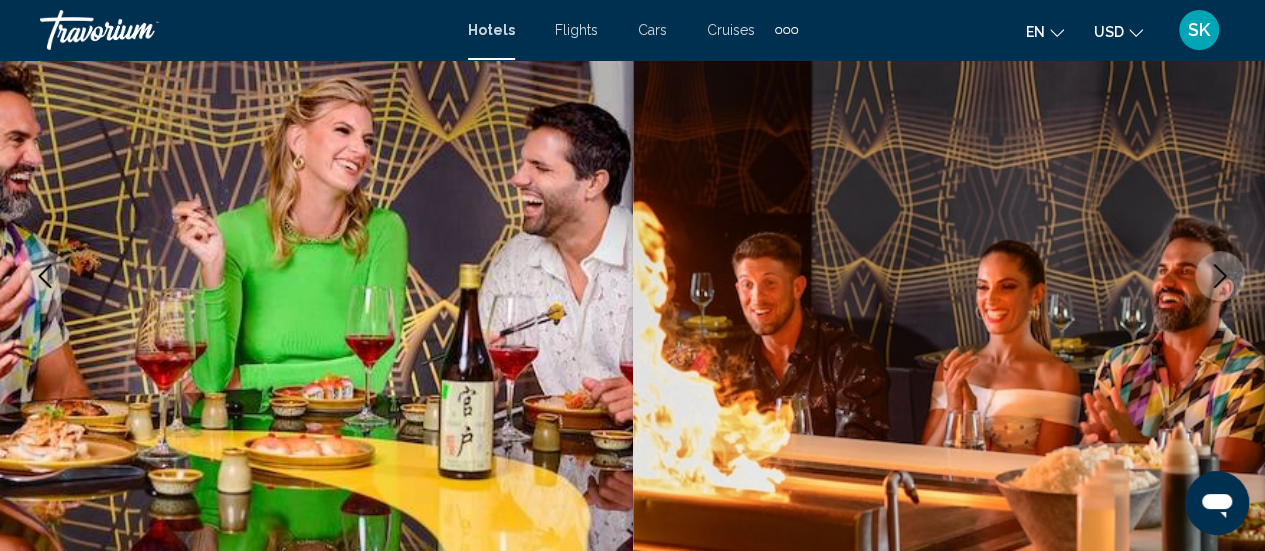 click 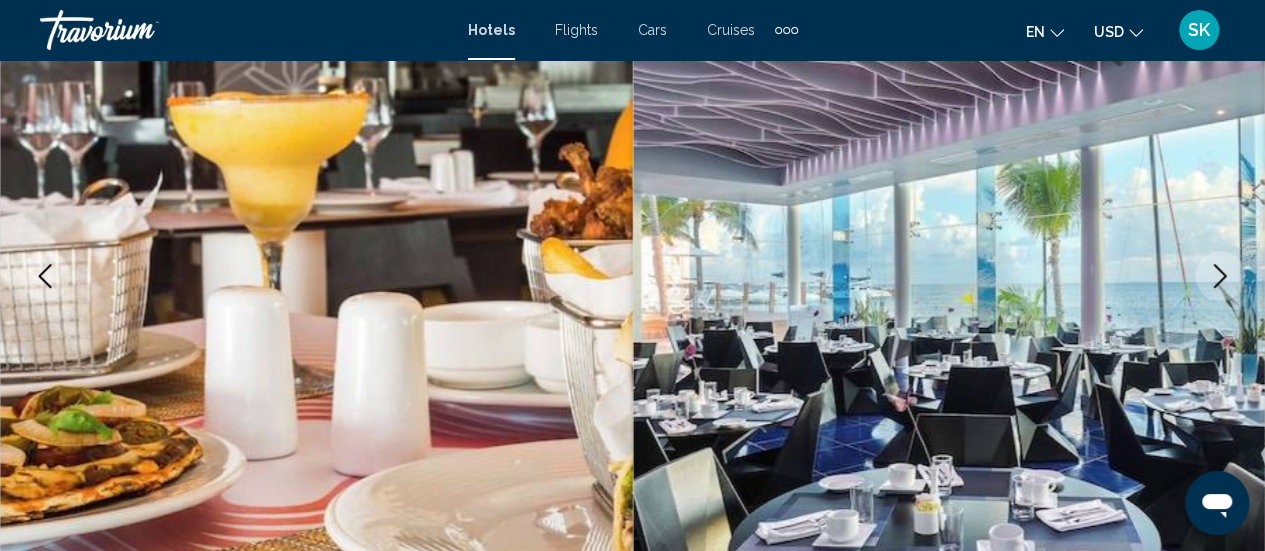 click 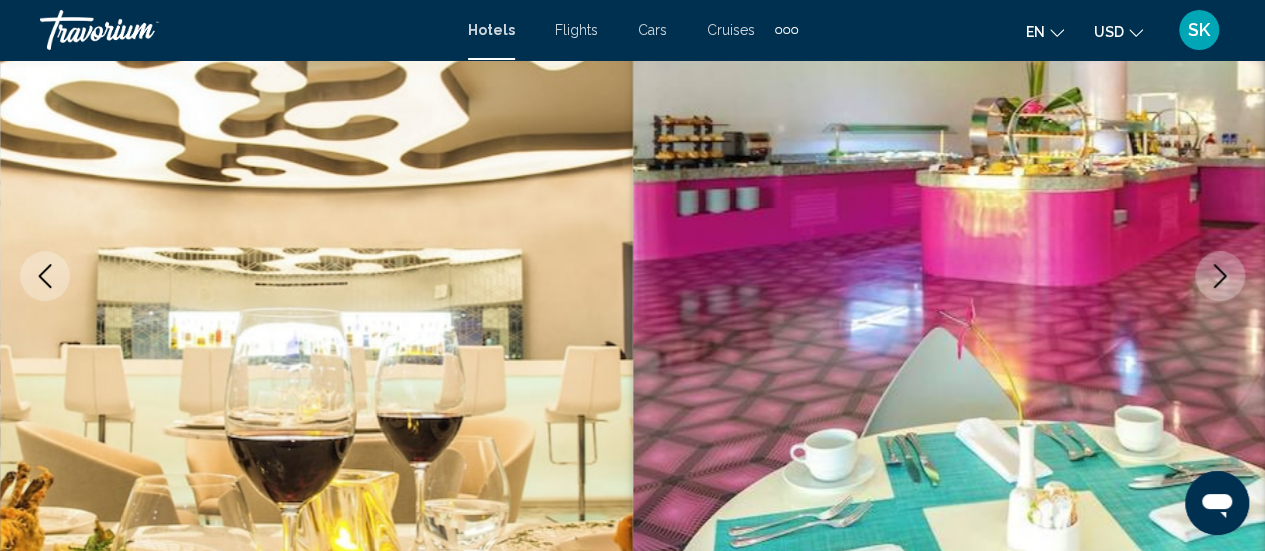 click 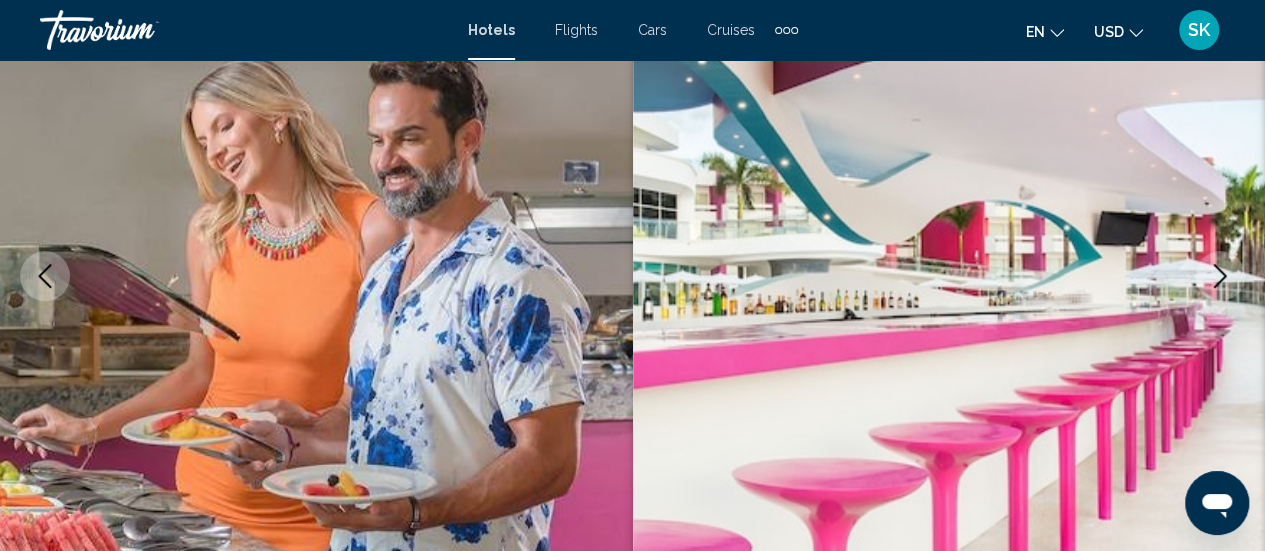 click 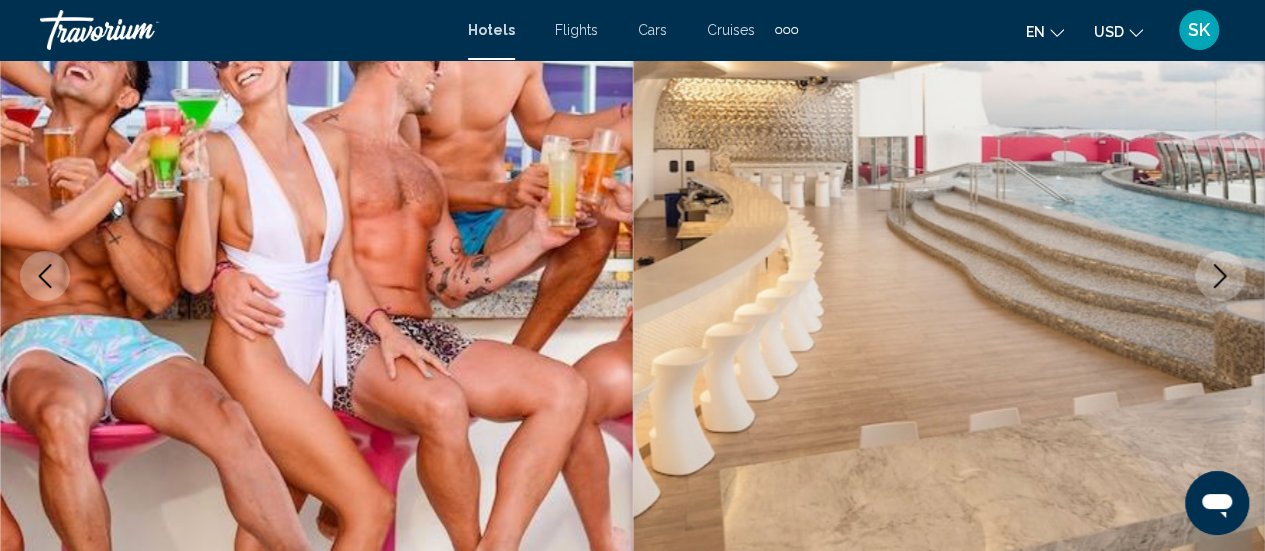click 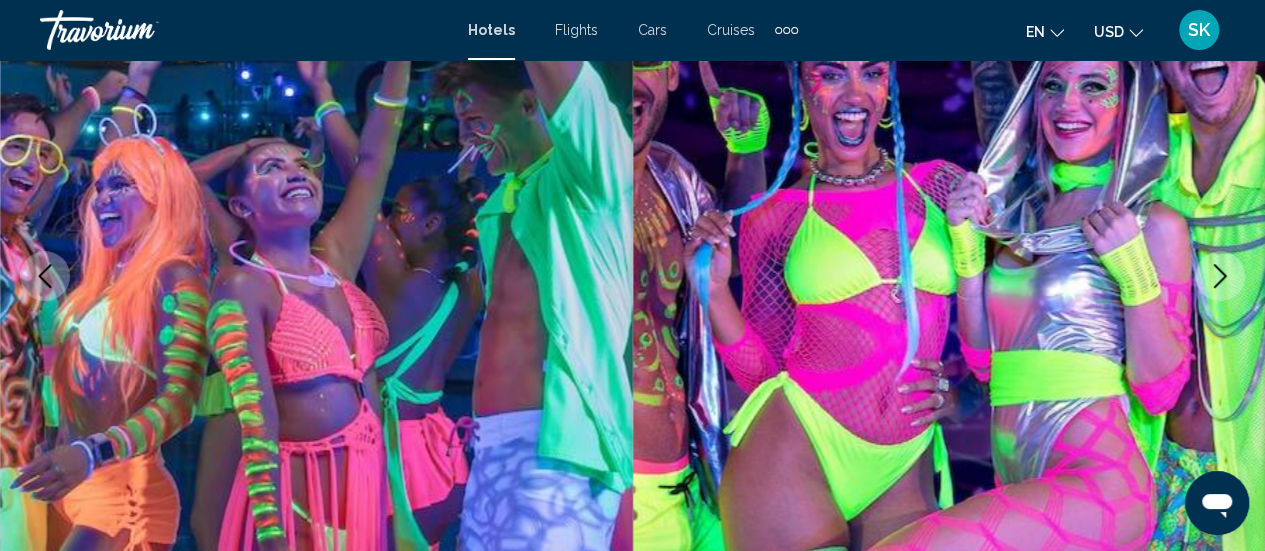 click 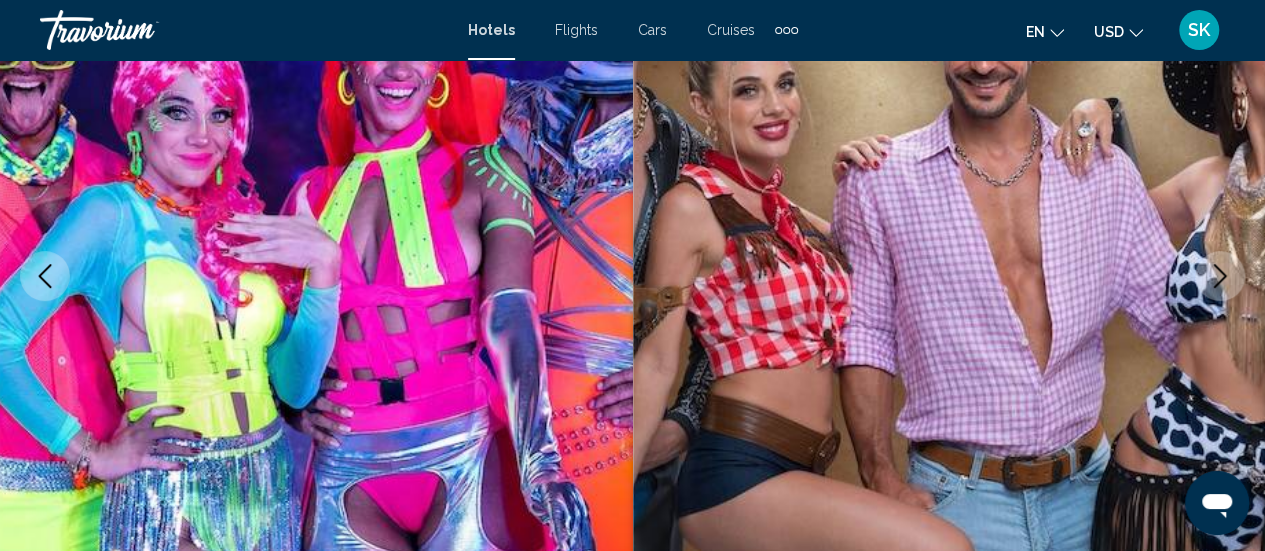 click 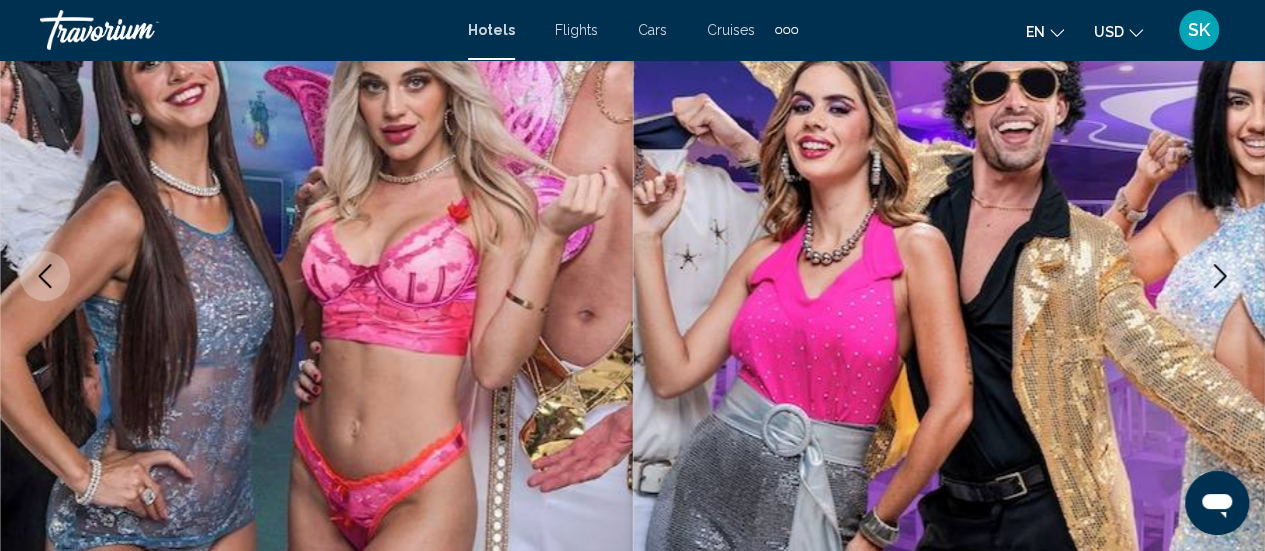click 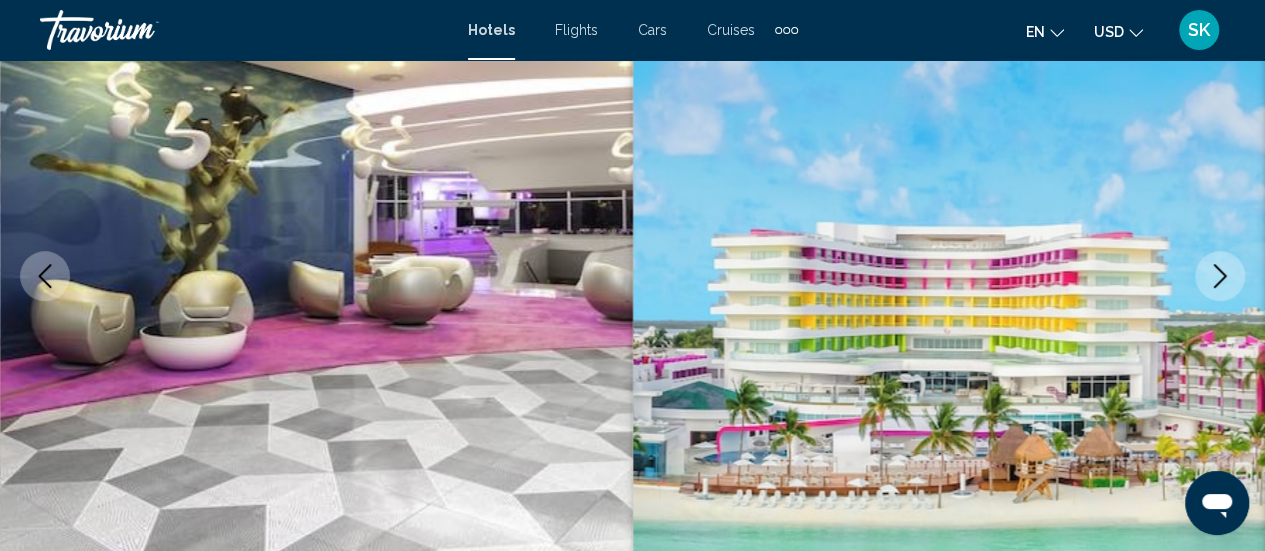 click 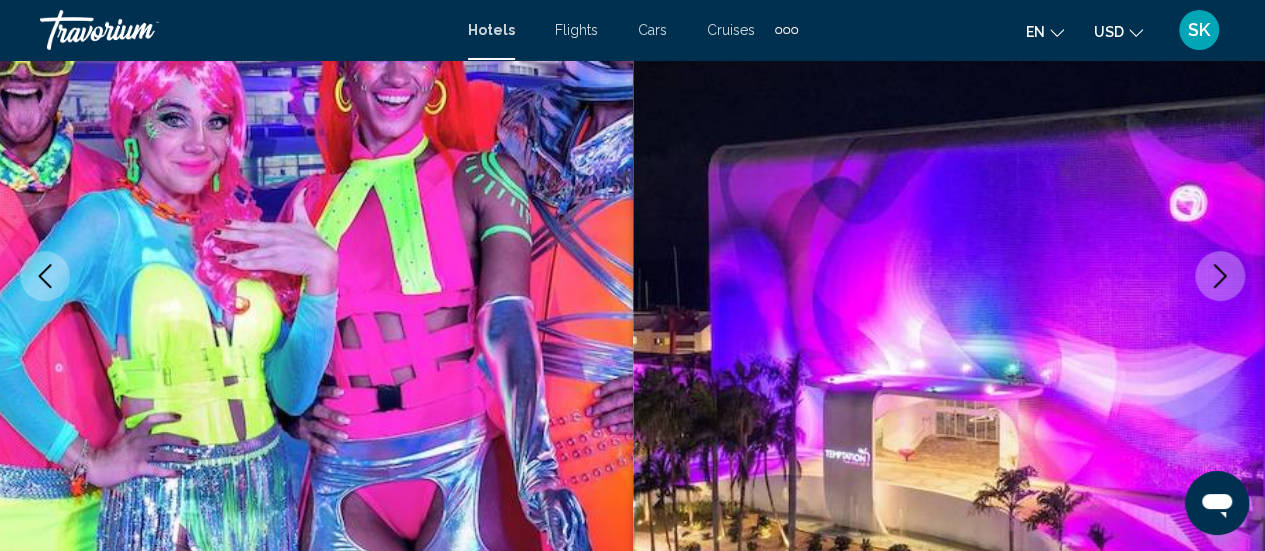 click 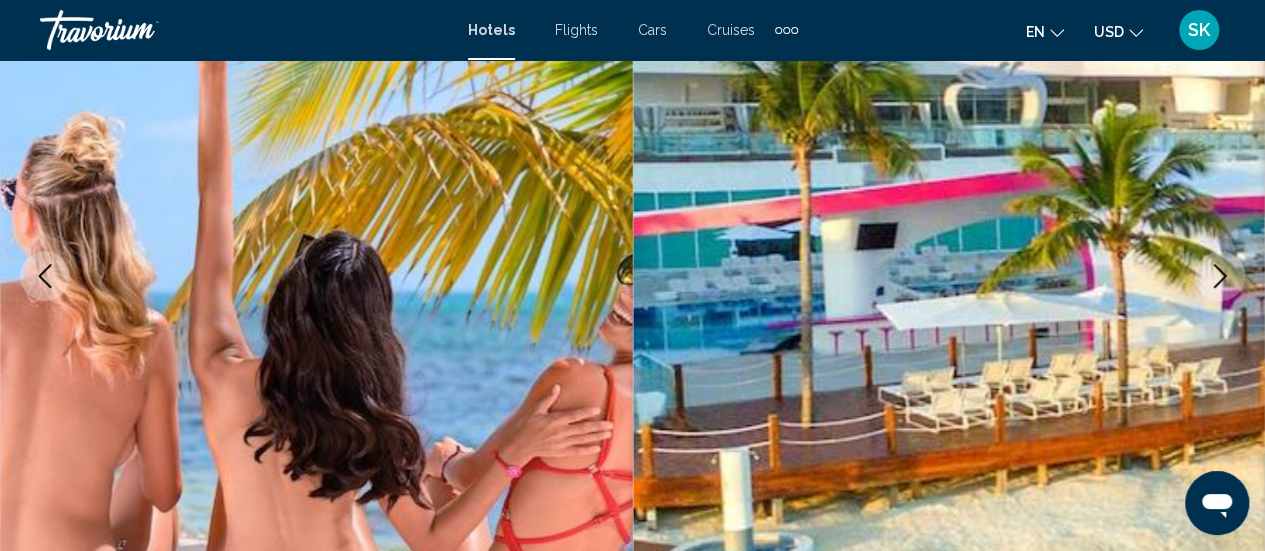 click 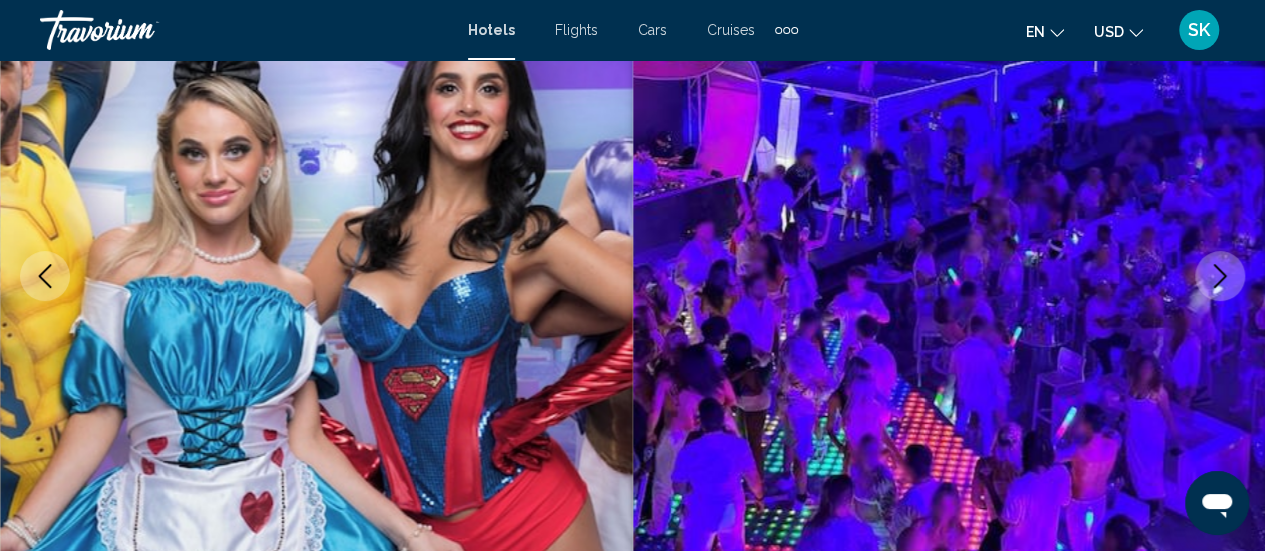 click 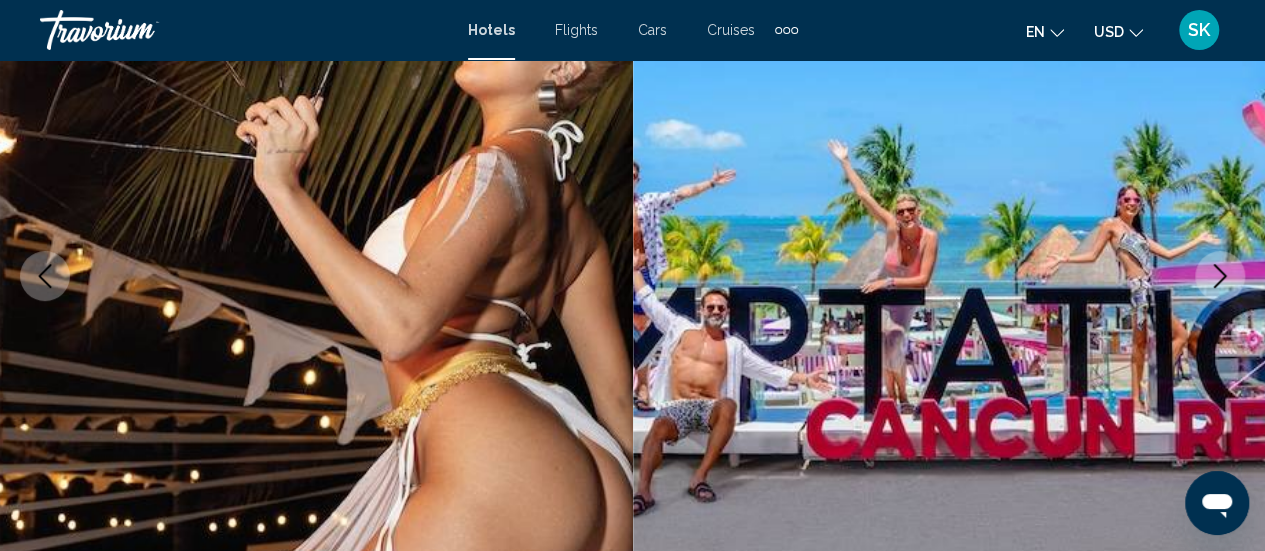 click 